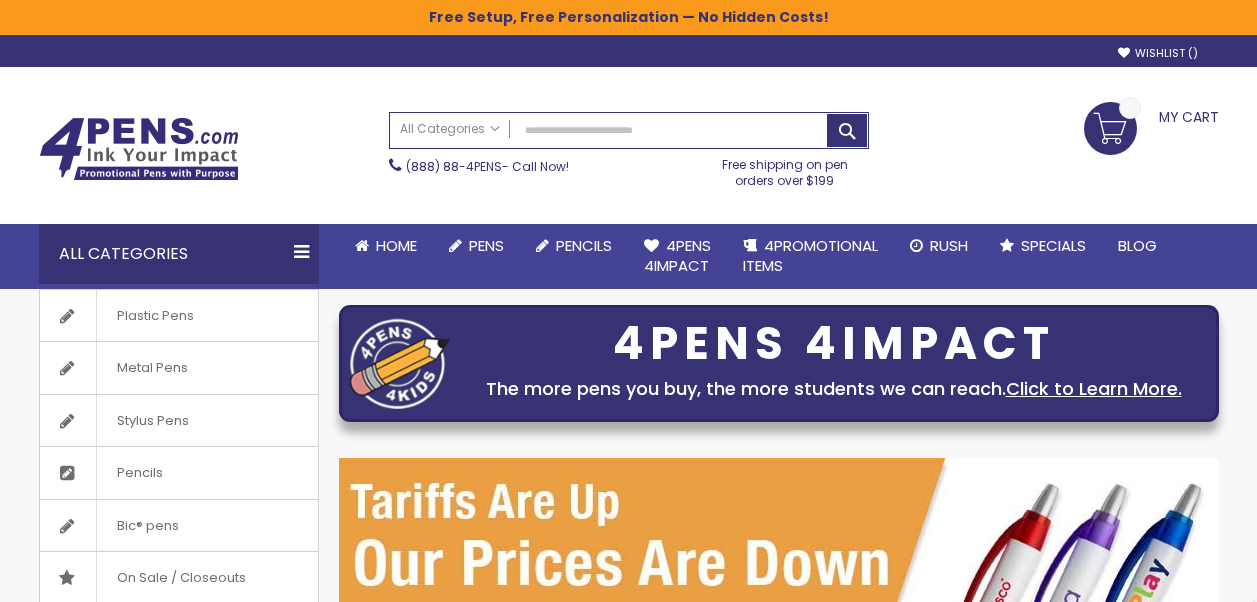 scroll, scrollTop: 0, scrollLeft: 0, axis: both 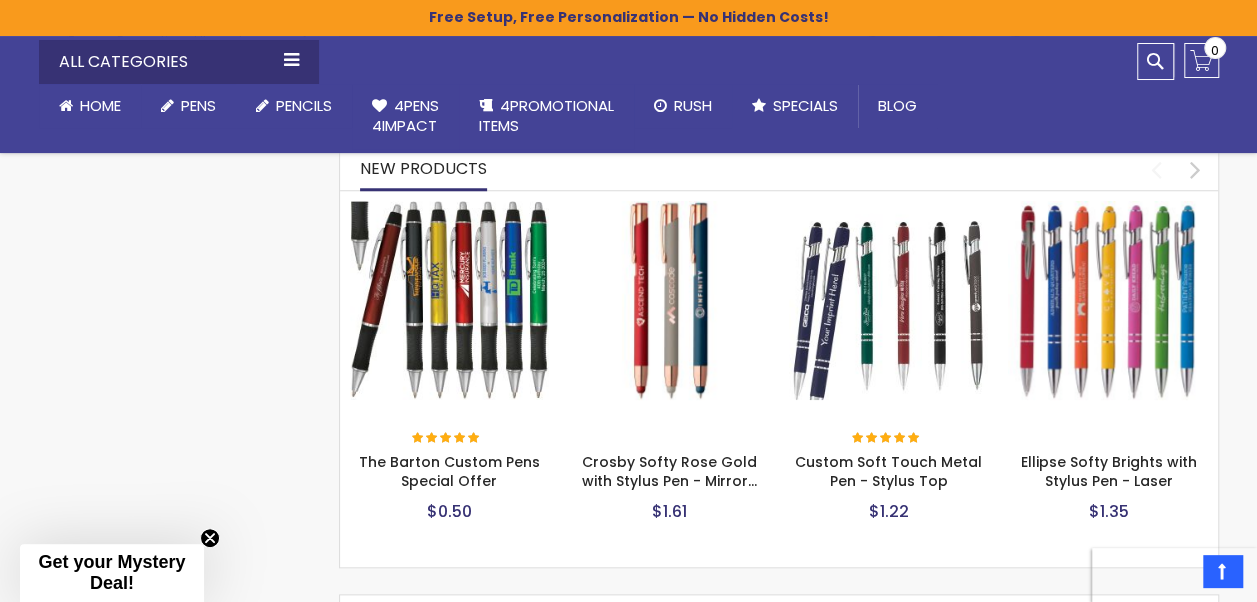 click at bounding box center (450, 301) 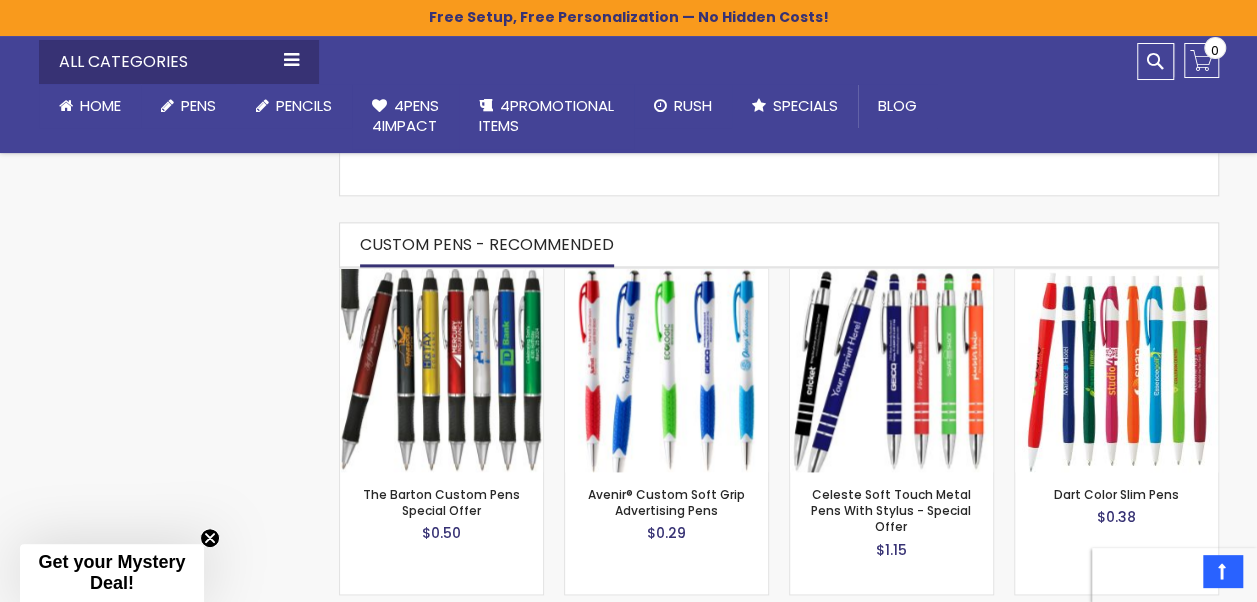 scroll, scrollTop: 1200, scrollLeft: 0, axis: vertical 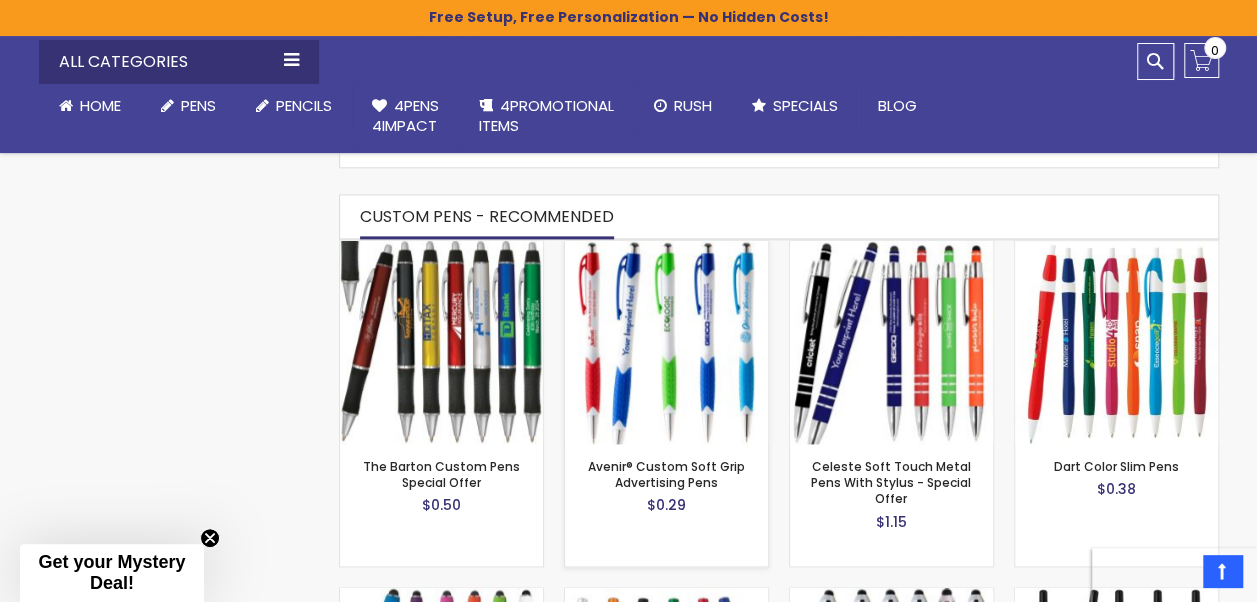 click at bounding box center [666, 342] 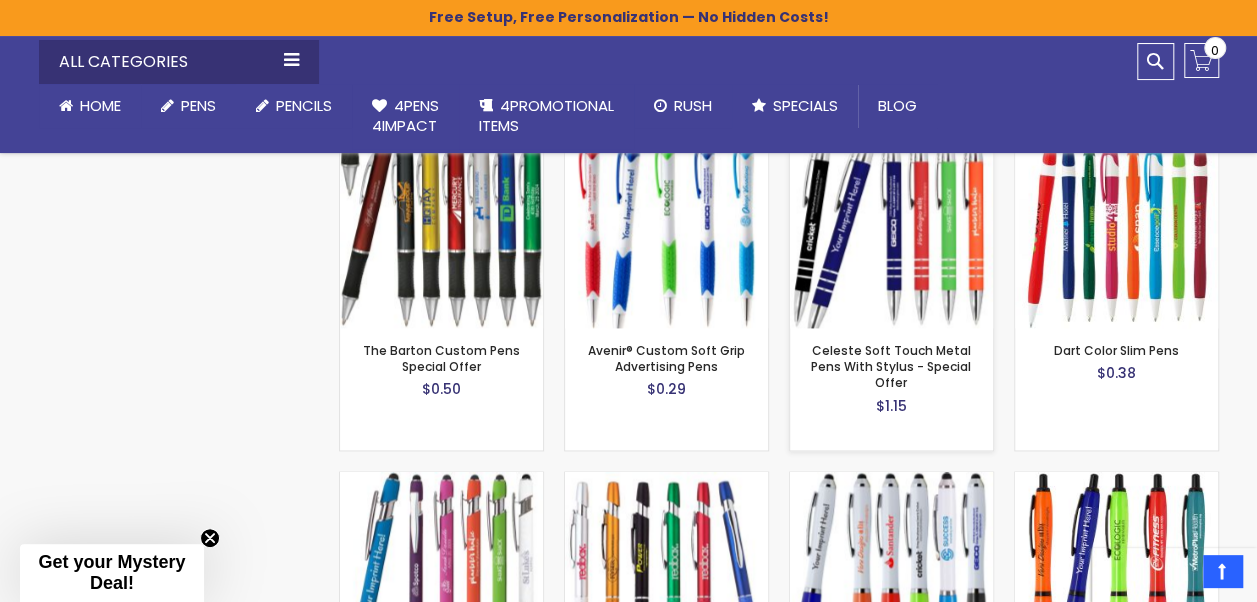 scroll, scrollTop: 1500, scrollLeft: 0, axis: vertical 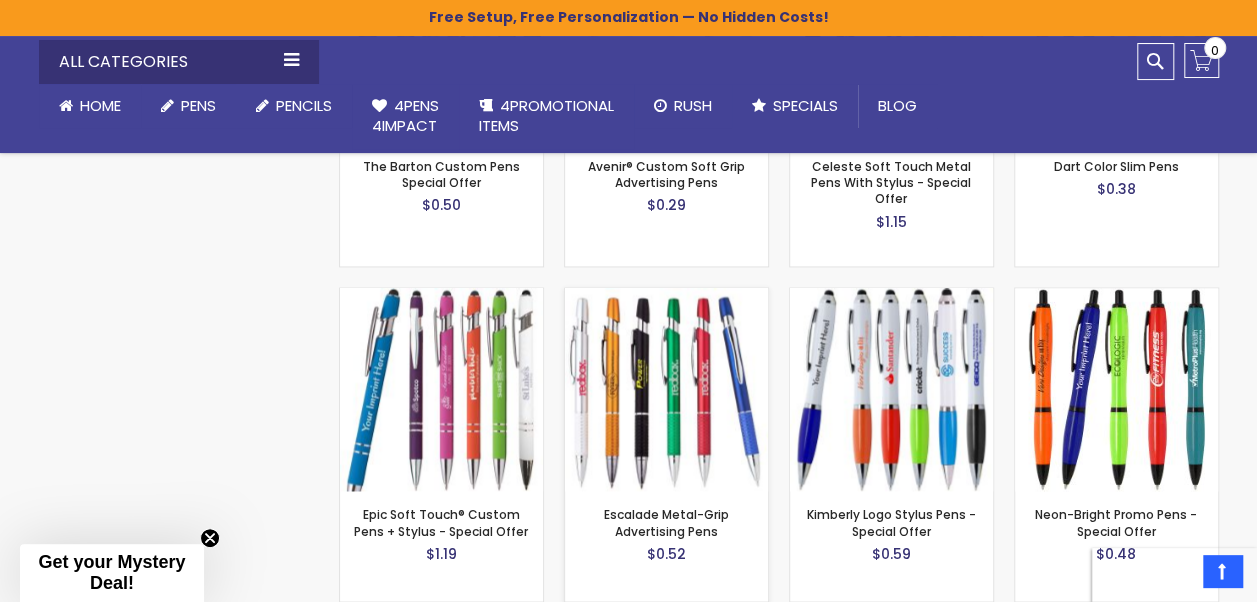 click at bounding box center (666, 389) 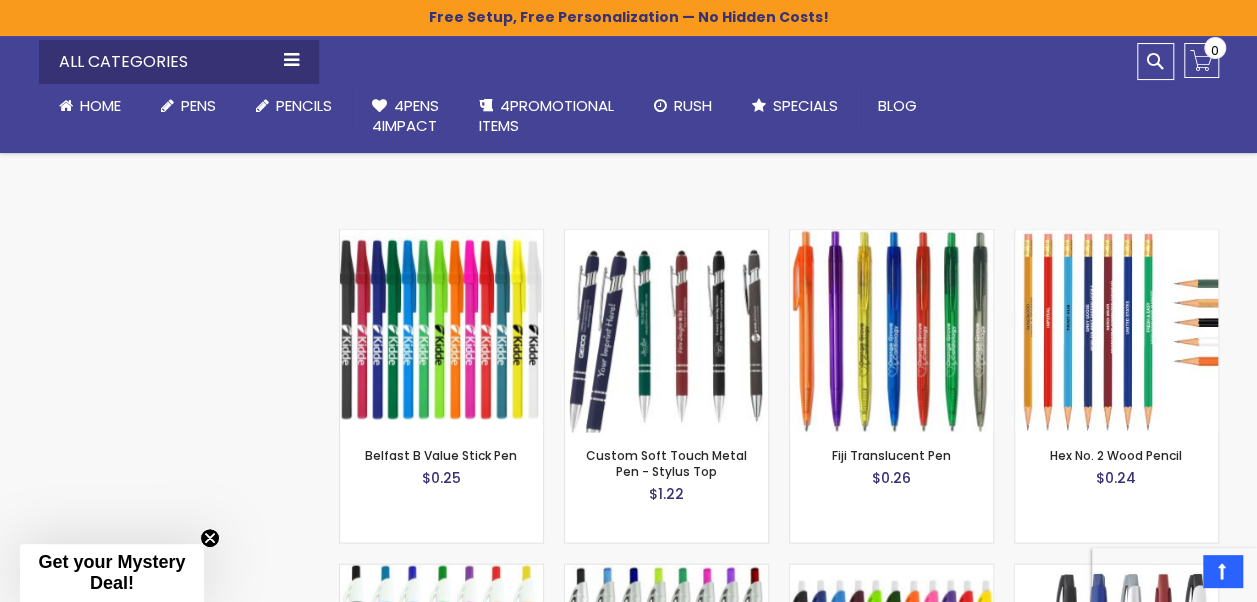 scroll, scrollTop: 2000, scrollLeft: 0, axis: vertical 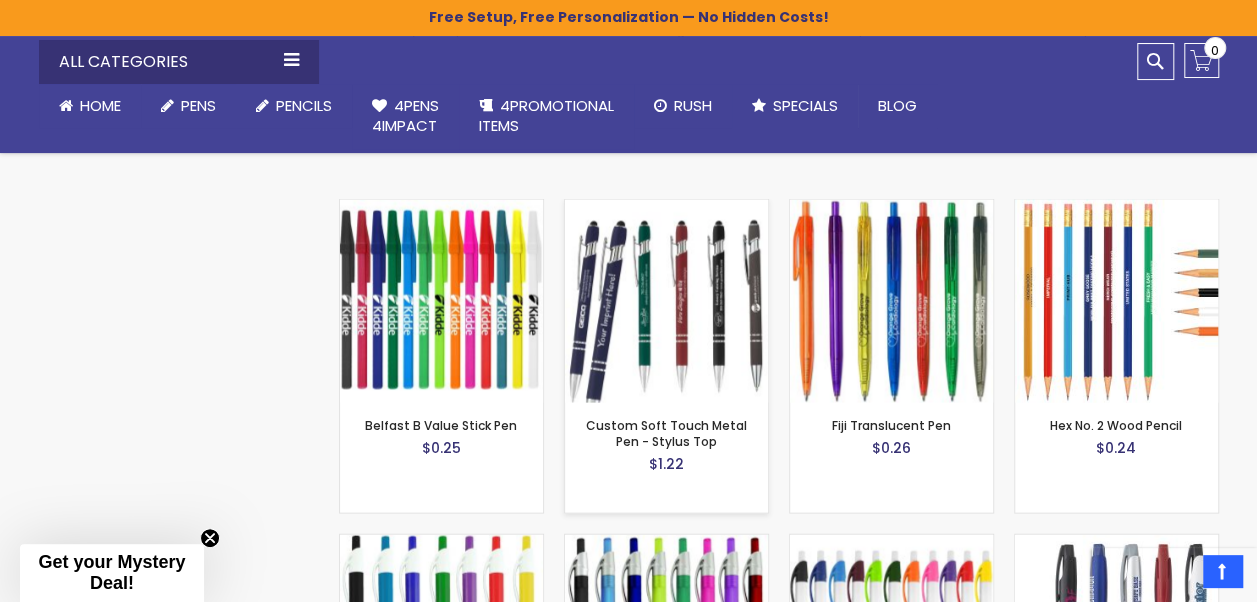 click at bounding box center (666, 301) 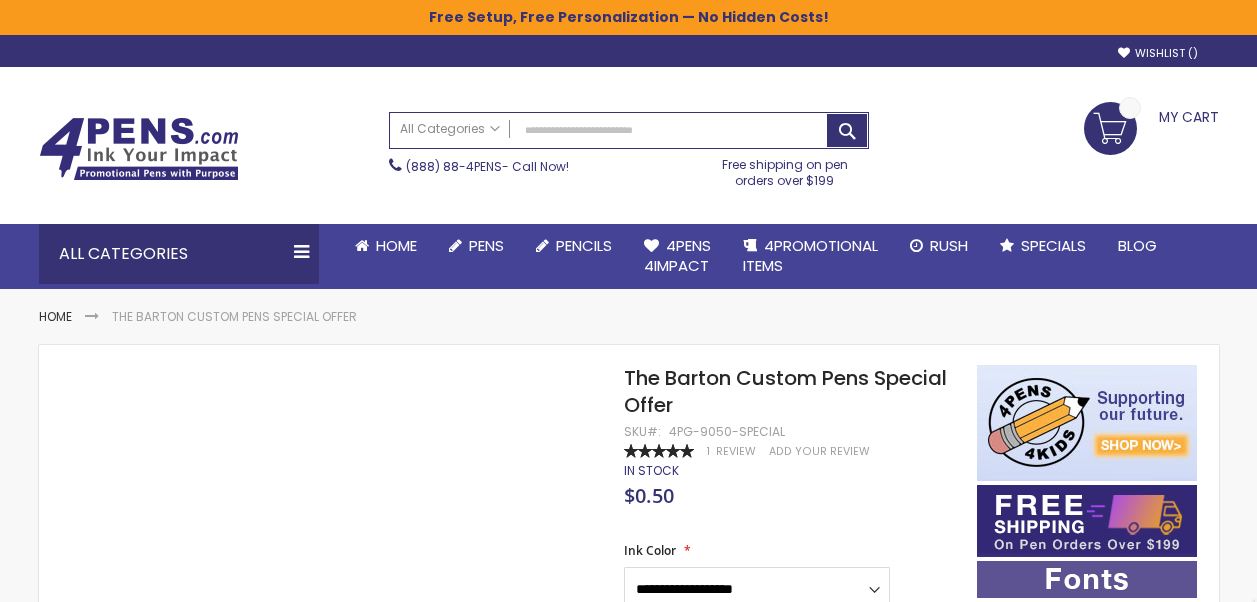 scroll, scrollTop: 0, scrollLeft: 0, axis: both 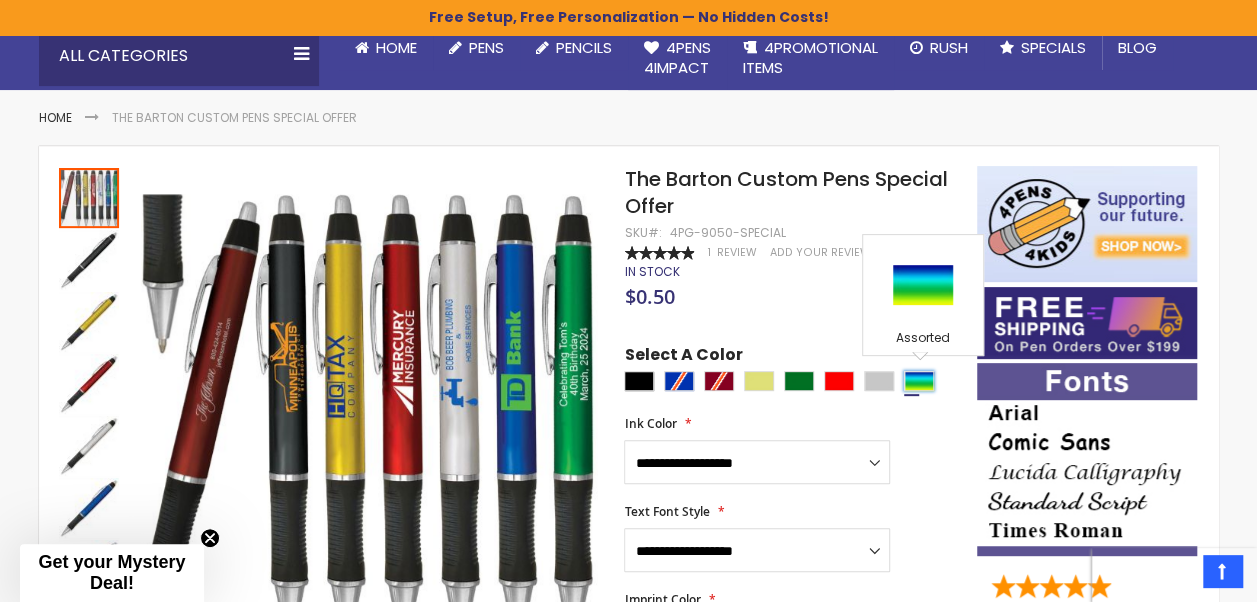 click at bounding box center (919, 381) 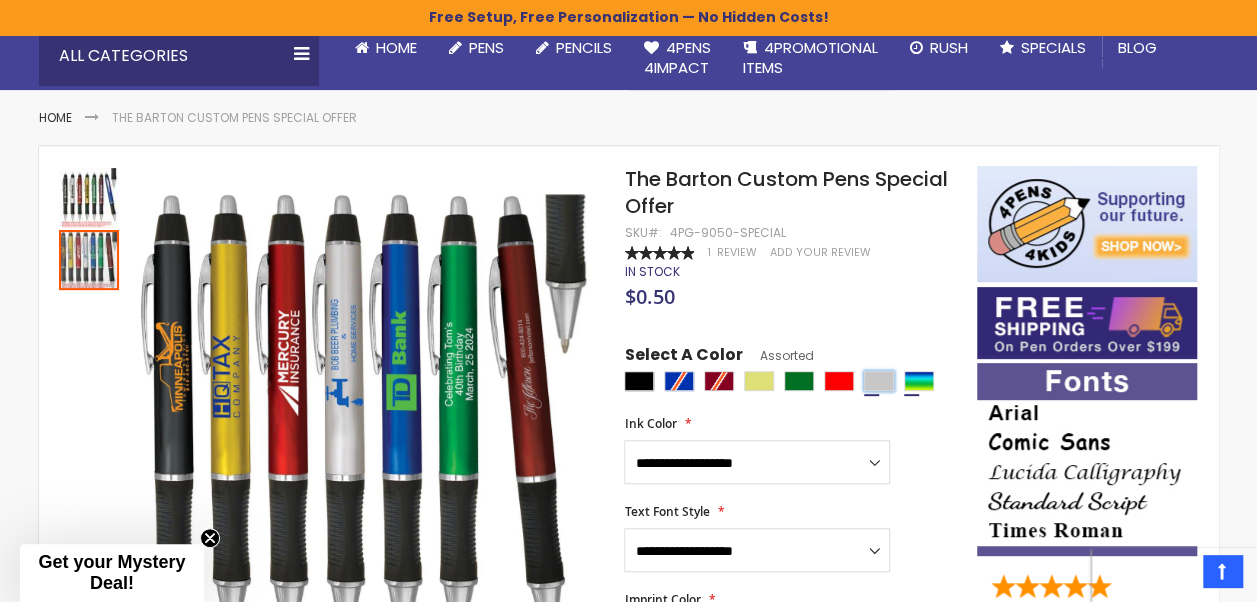 click at bounding box center (879, 381) 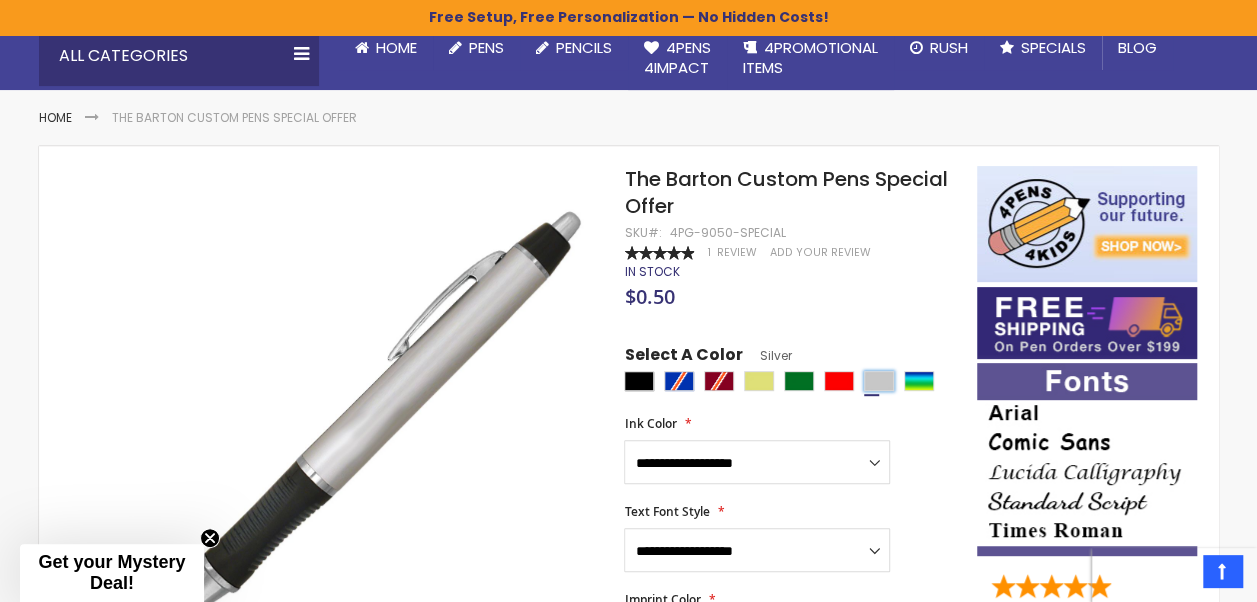 scroll, scrollTop: 300, scrollLeft: 0, axis: vertical 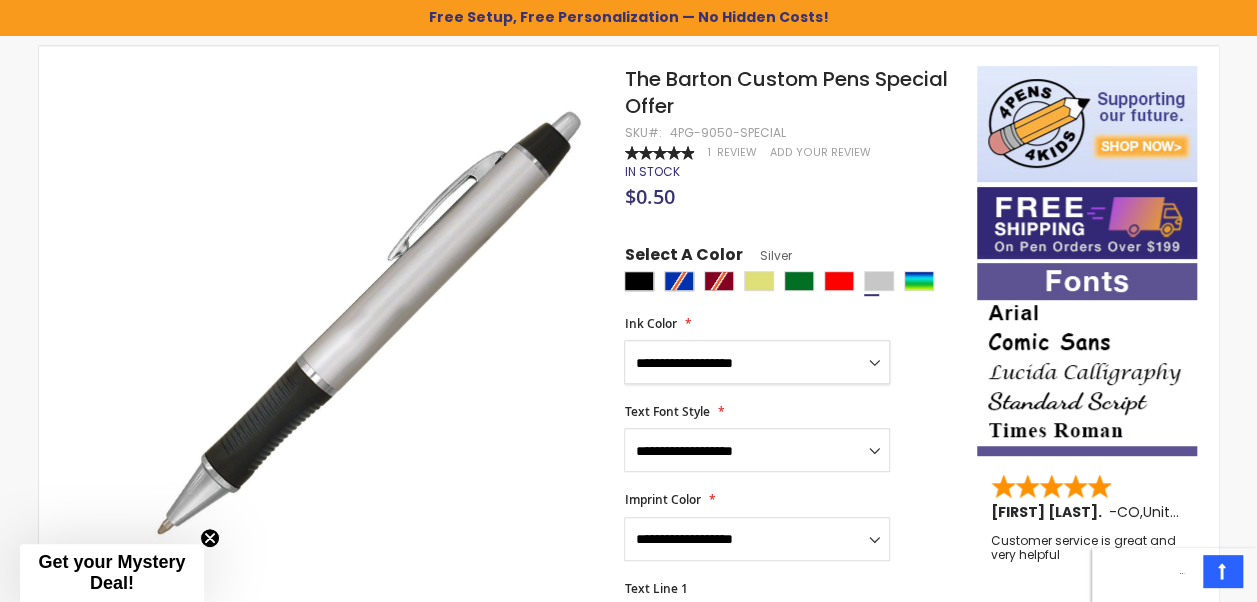 click on "**********" at bounding box center (757, 362) 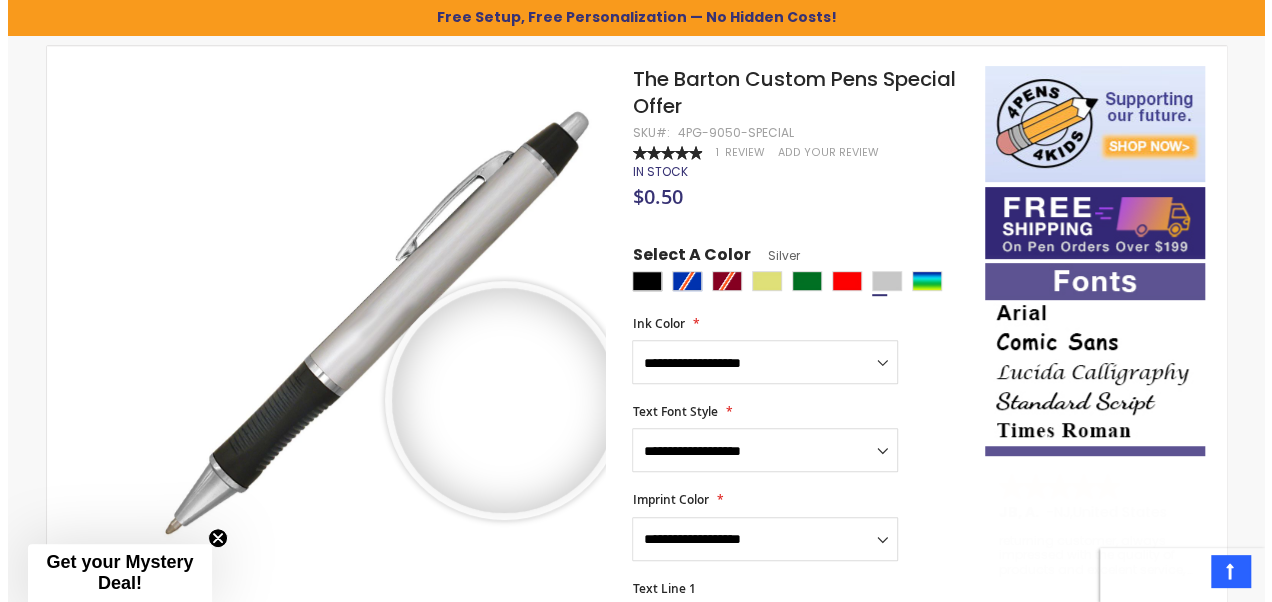 scroll, scrollTop: 0, scrollLeft: 0, axis: both 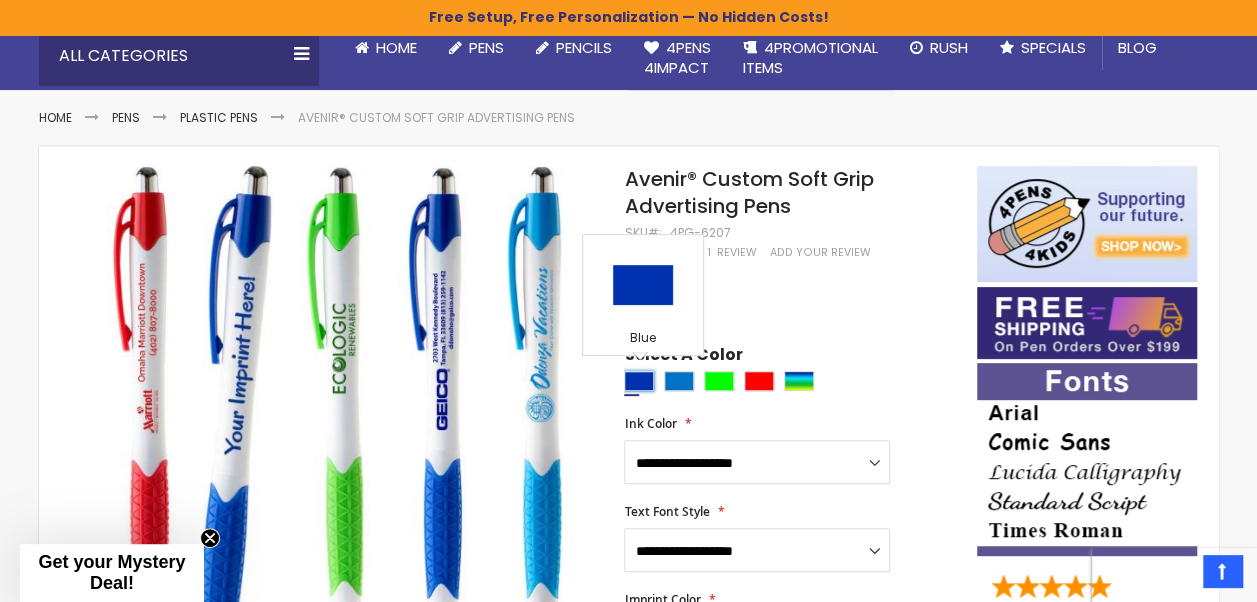 click at bounding box center [639, 381] 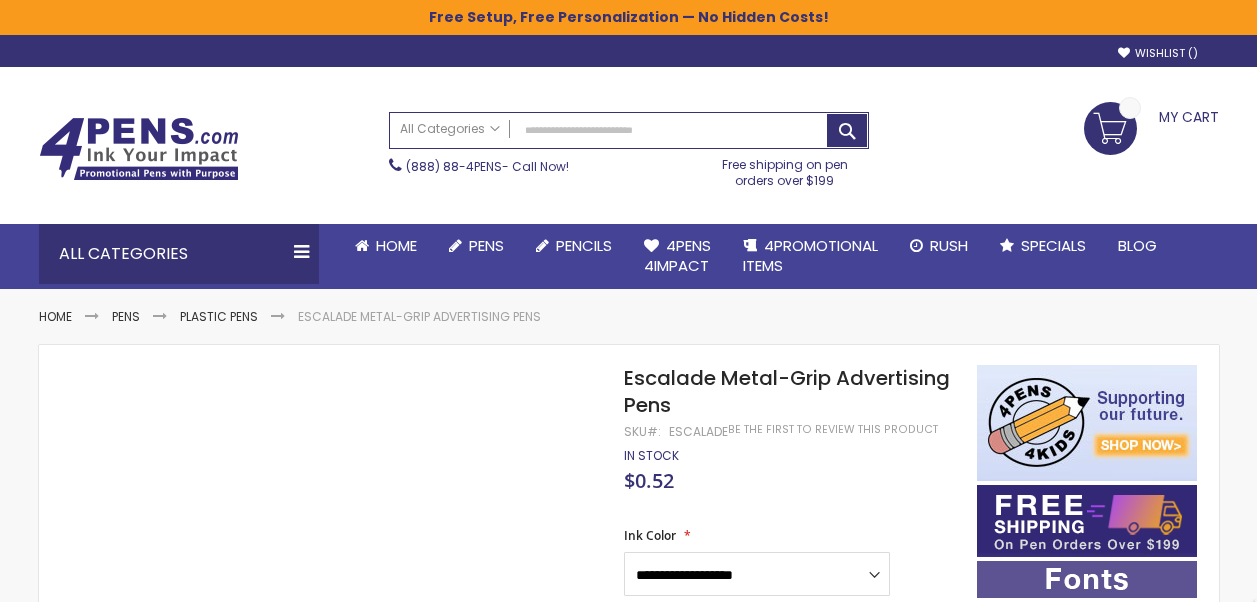 scroll, scrollTop: 0, scrollLeft: 0, axis: both 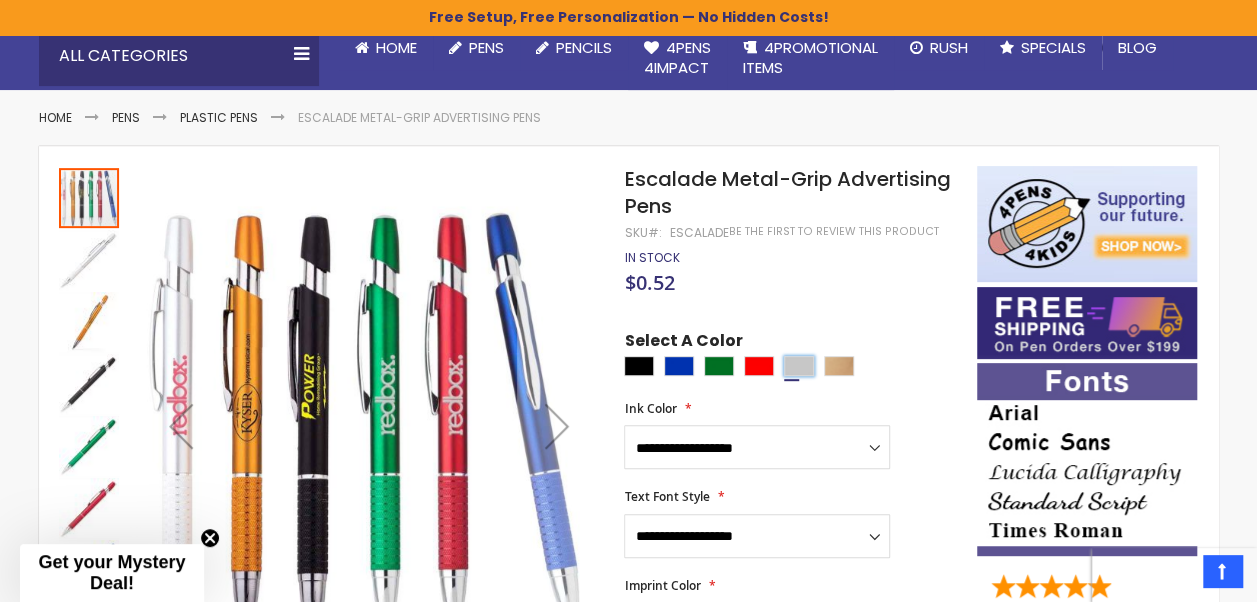 click at bounding box center (799, 366) 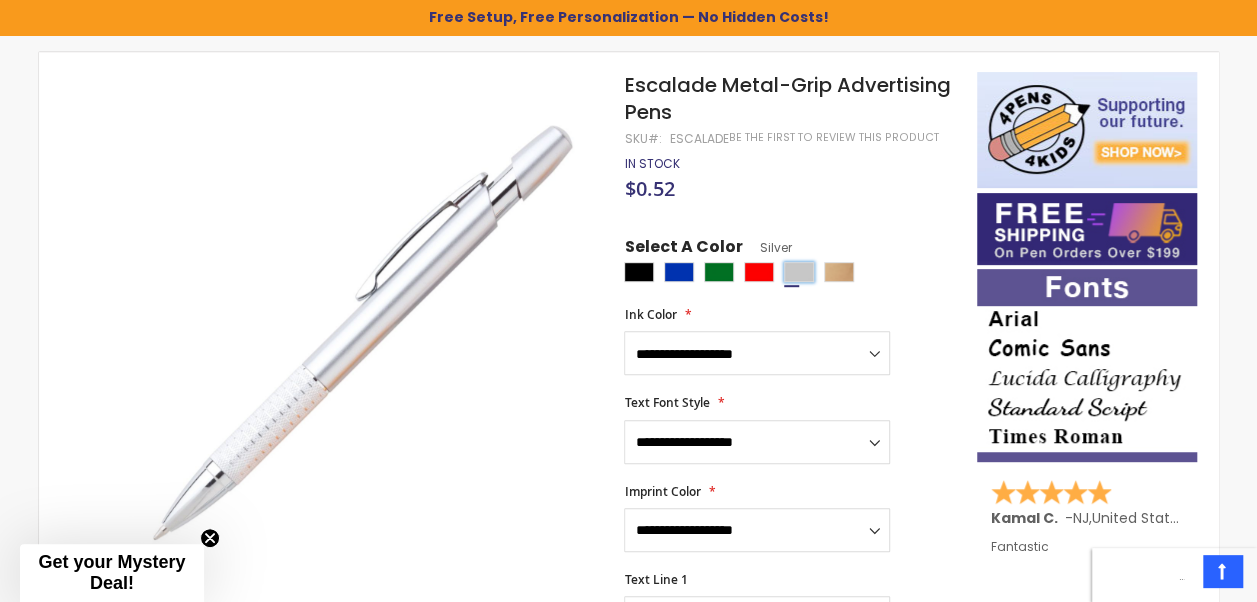 scroll, scrollTop: 400, scrollLeft: 0, axis: vertical 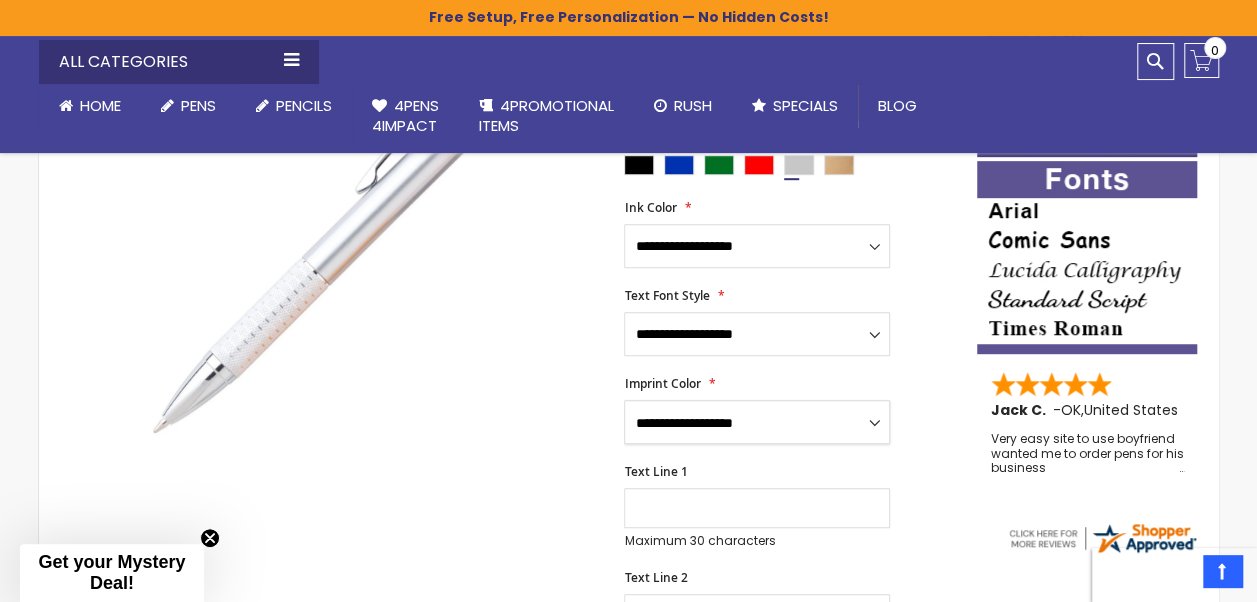 click on "**********" at bounding box center [757, 422] 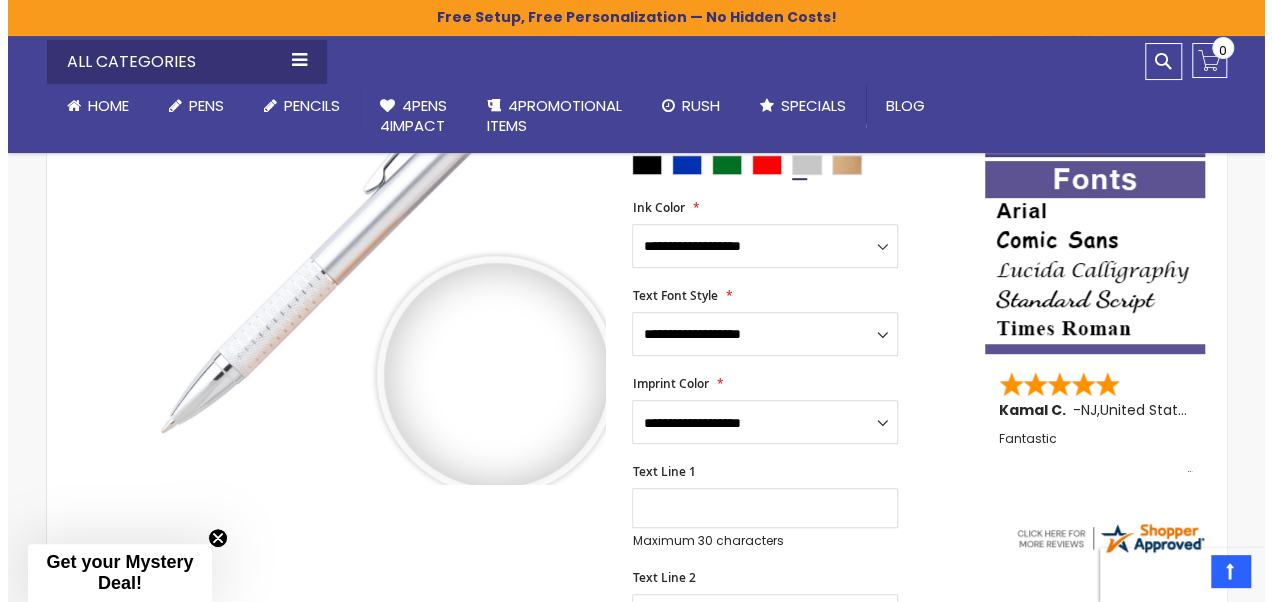 scroll, scrollTop: 0, scrollLeft: 0, axis: both 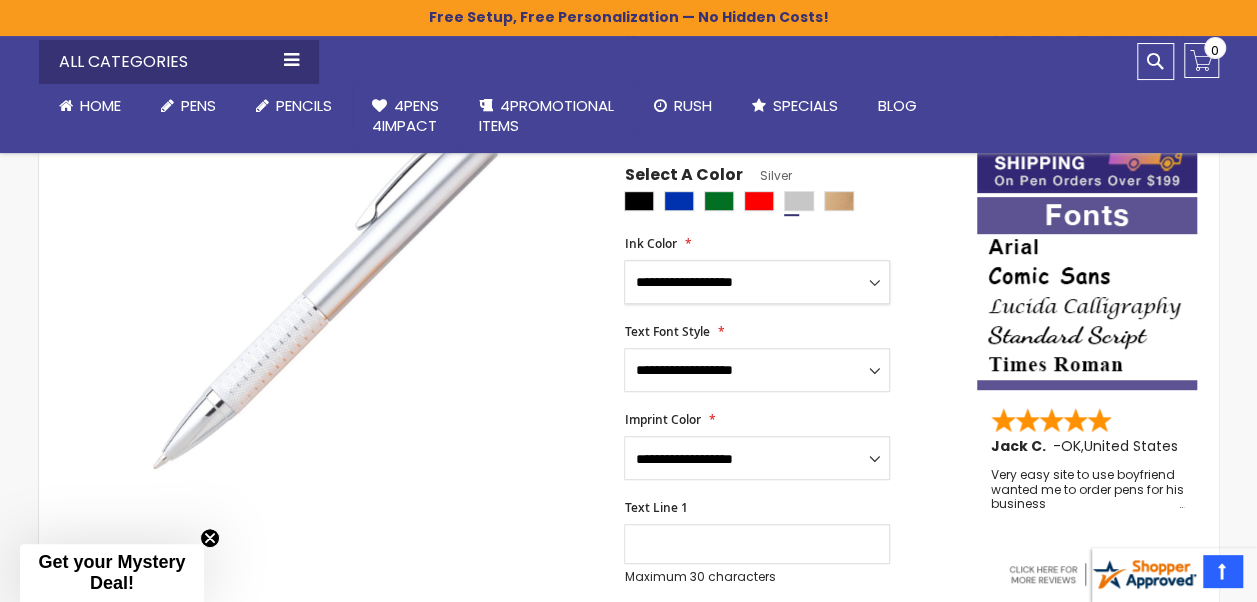 click on "**********" at bounding box center [757, 282] 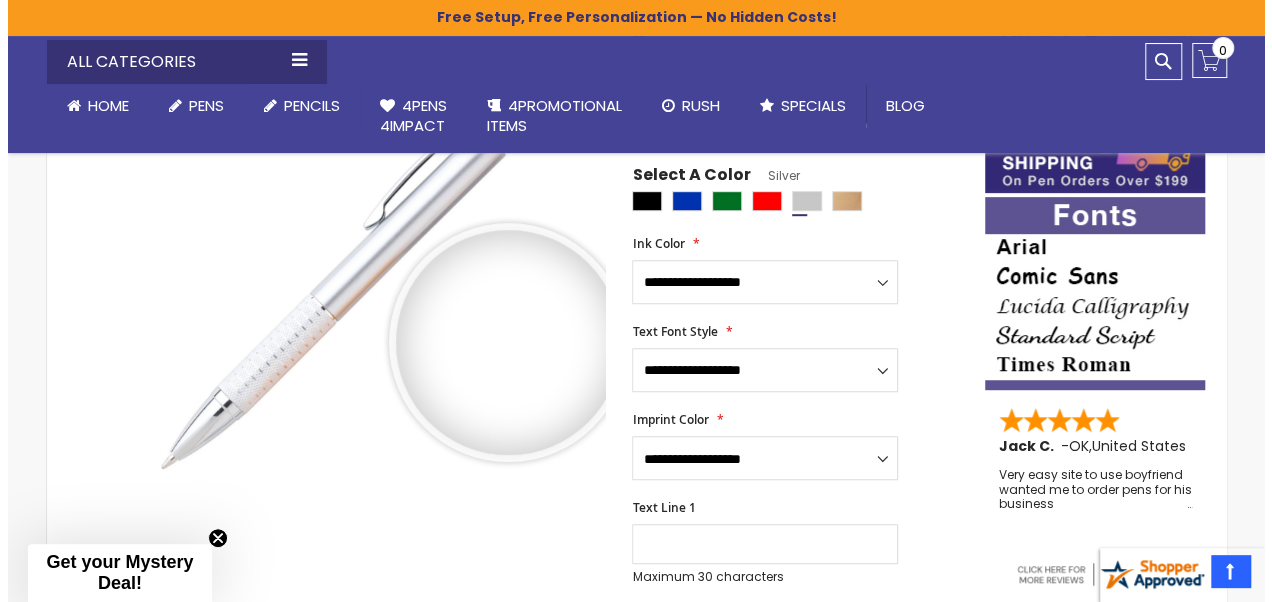 scroll, scrollTop: 0, scrollLeft: 0, axis: both 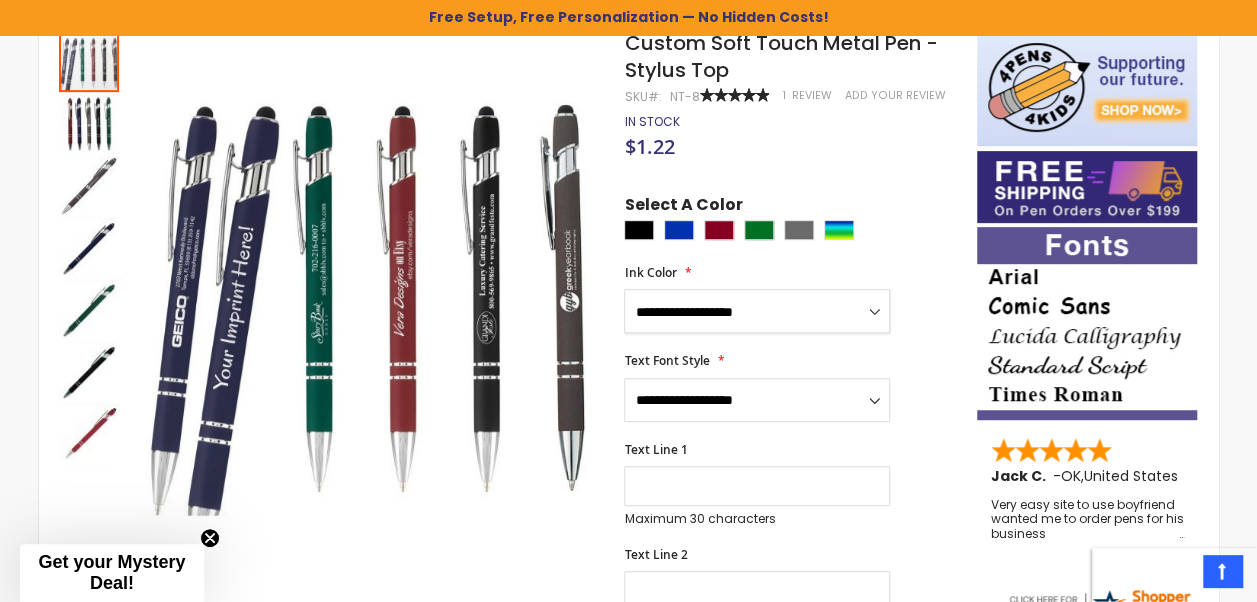 click on "**********" at bounding box center [757, 311] 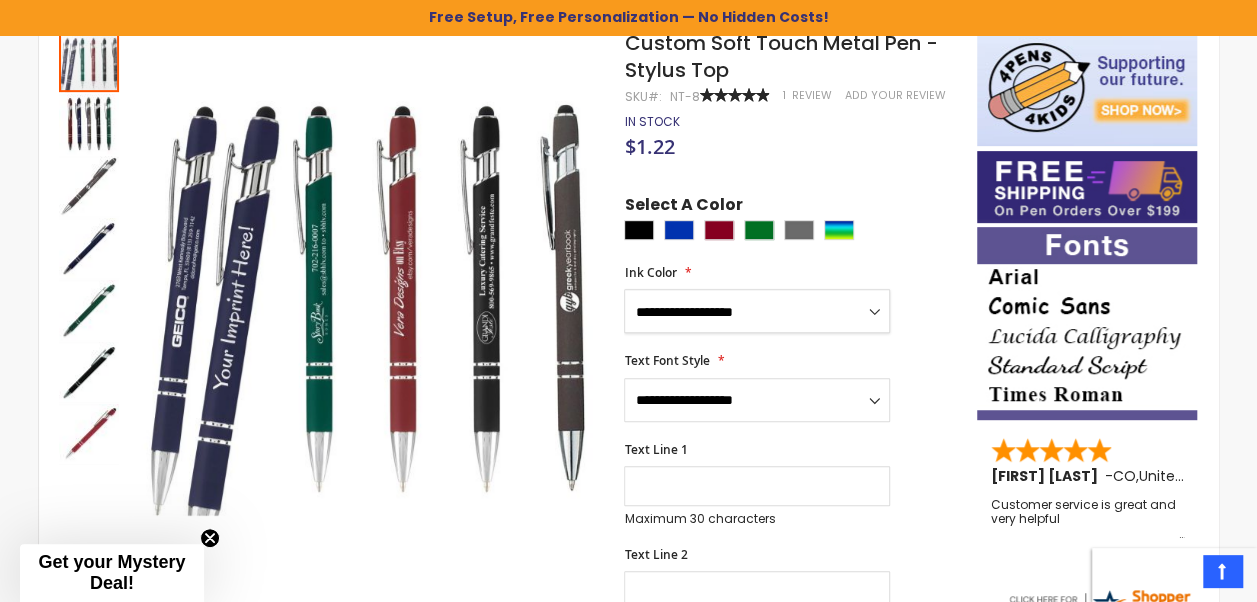 select on "*****" 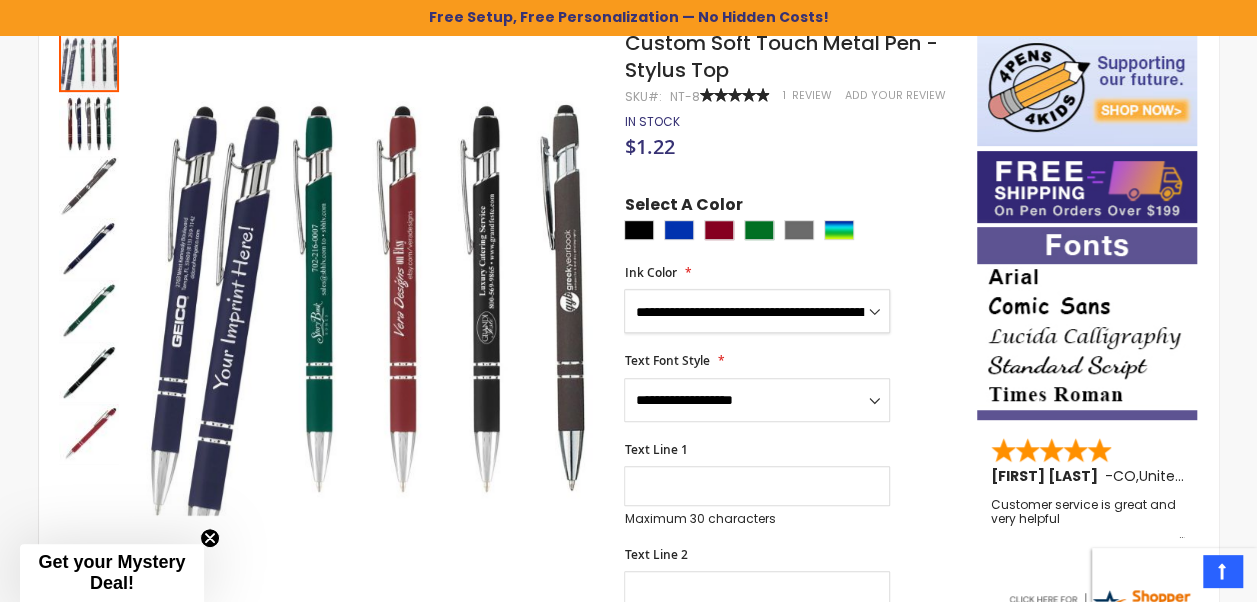 click on "**********" at bounding box center (757, 311) 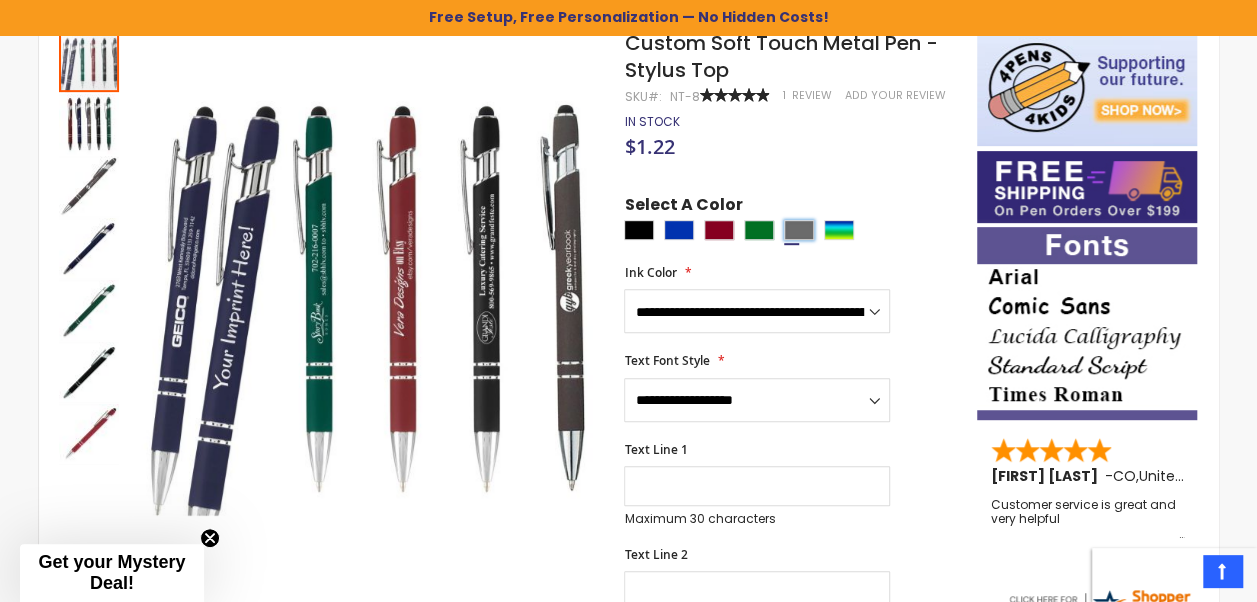 click at bounding box center [799, 230] 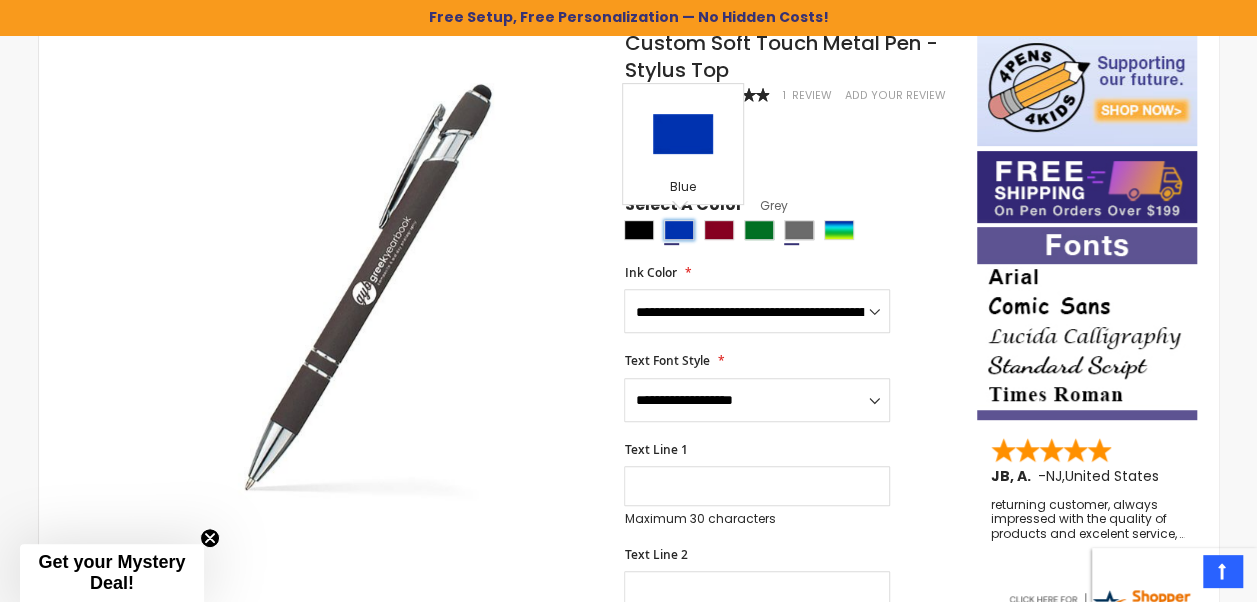 click at bounding box center (679, 230) 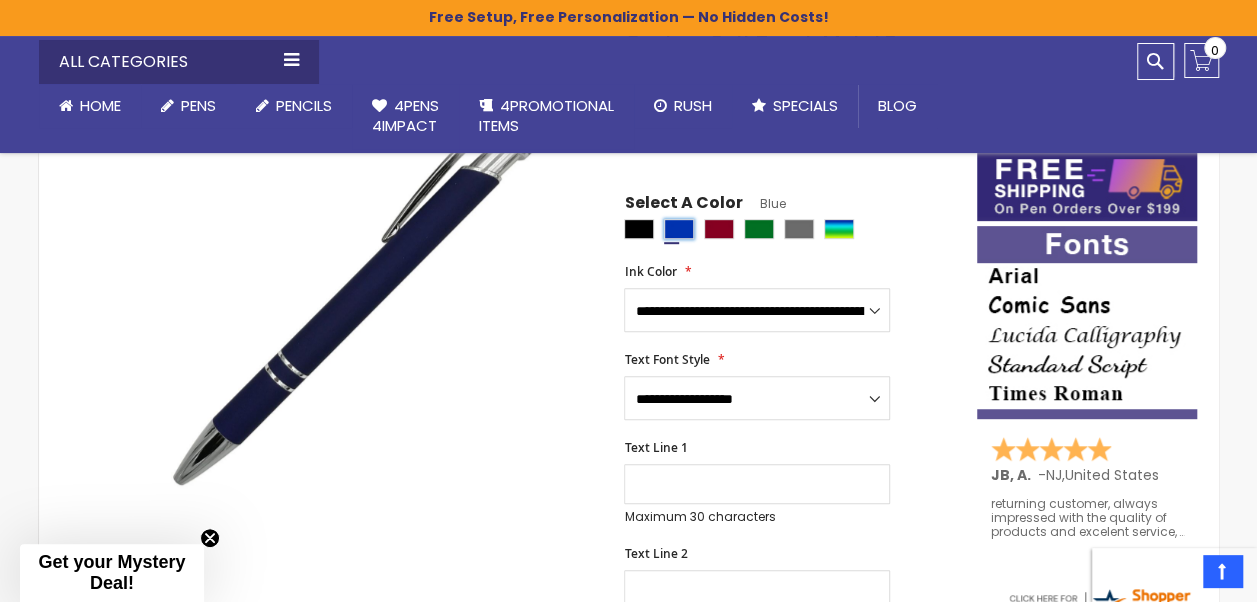 scroll, scrollTop: 436, scrollLeft: 0, axis: vertical 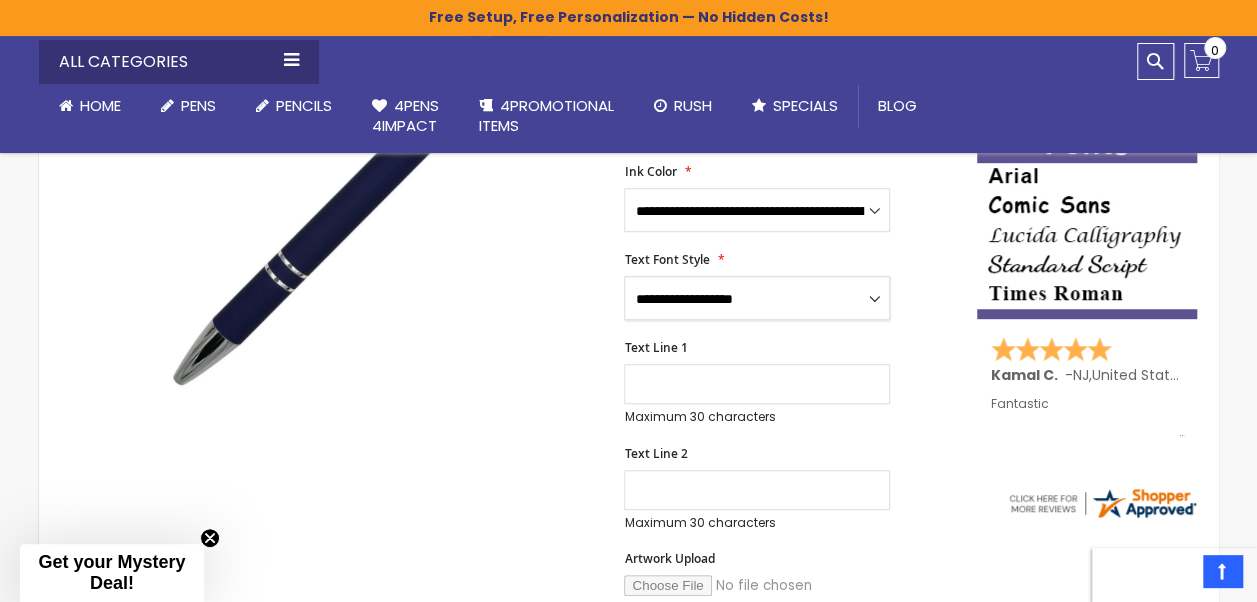 click on "**********" at bounding box center [757, 298] 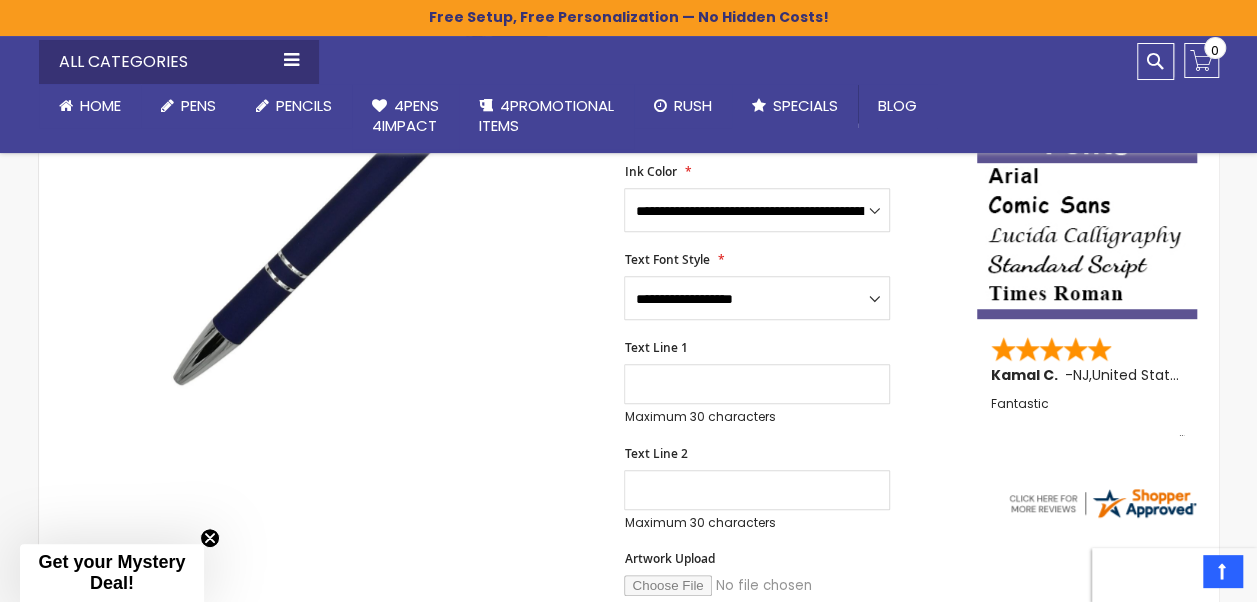 click on "[LAST] C. -  [STATE] ,  United States     Fantastic" at bounding box center (1088, 405) 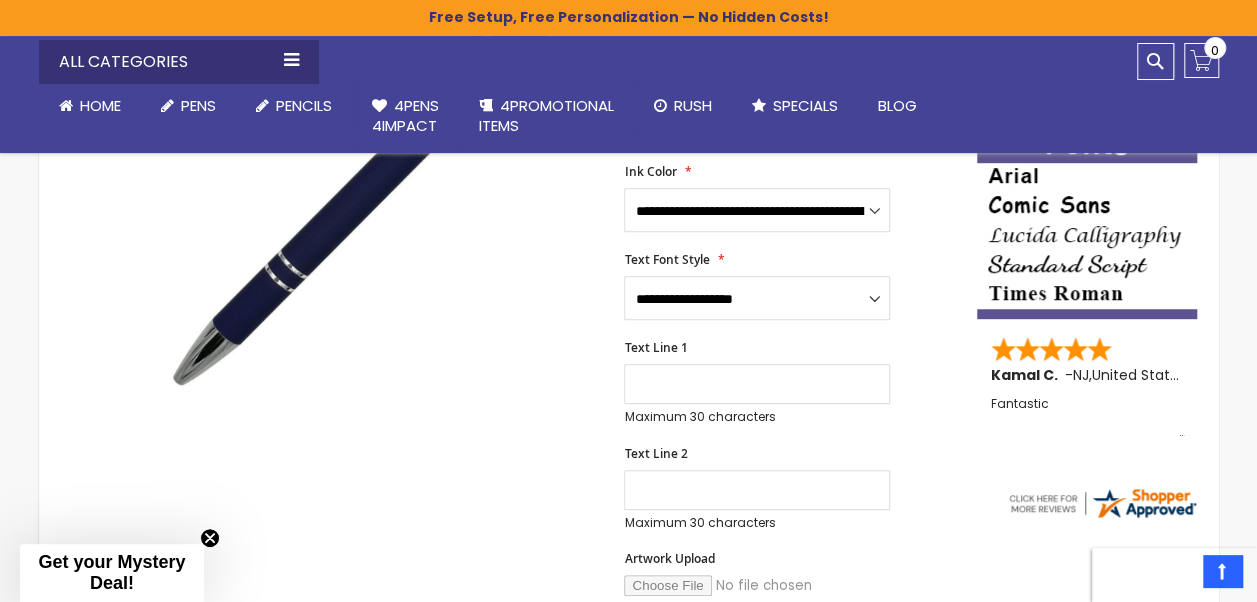 click on "Skip to the end of the images gallery
Skip to the beginning of the images gallery
Custom Soft Touch Metal Pen - Stylus Top
SKU
NT-8
Rating:
100                          % of  100
1" at bounding box center (508, 723) 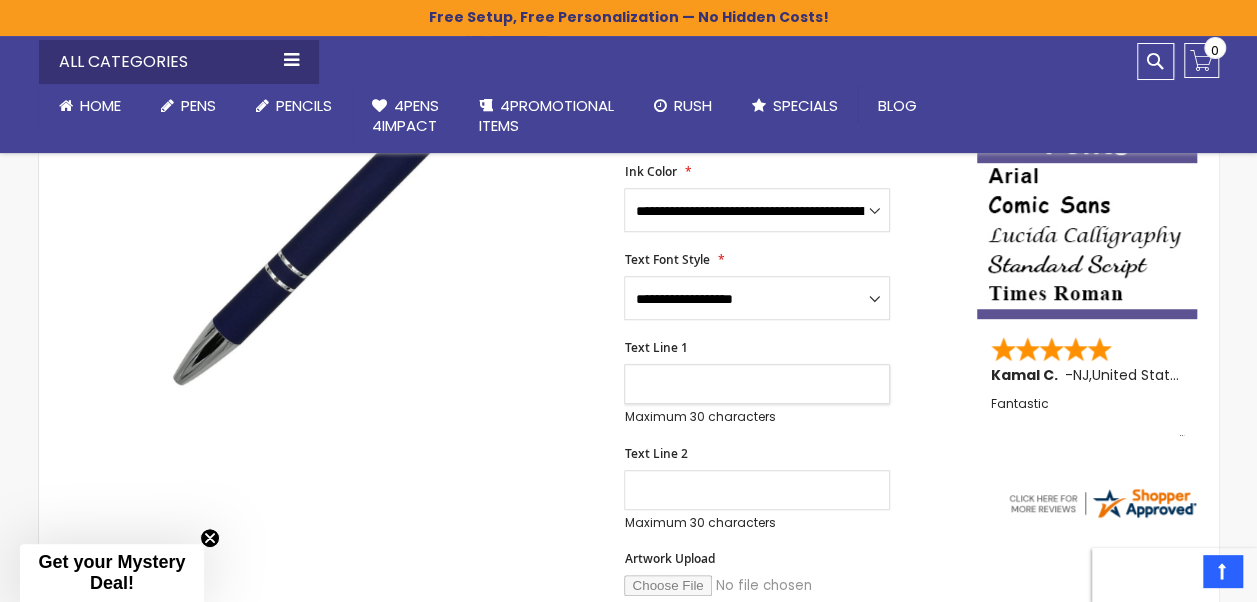 click on "Text Line 1" at bounding box center [757, 384] 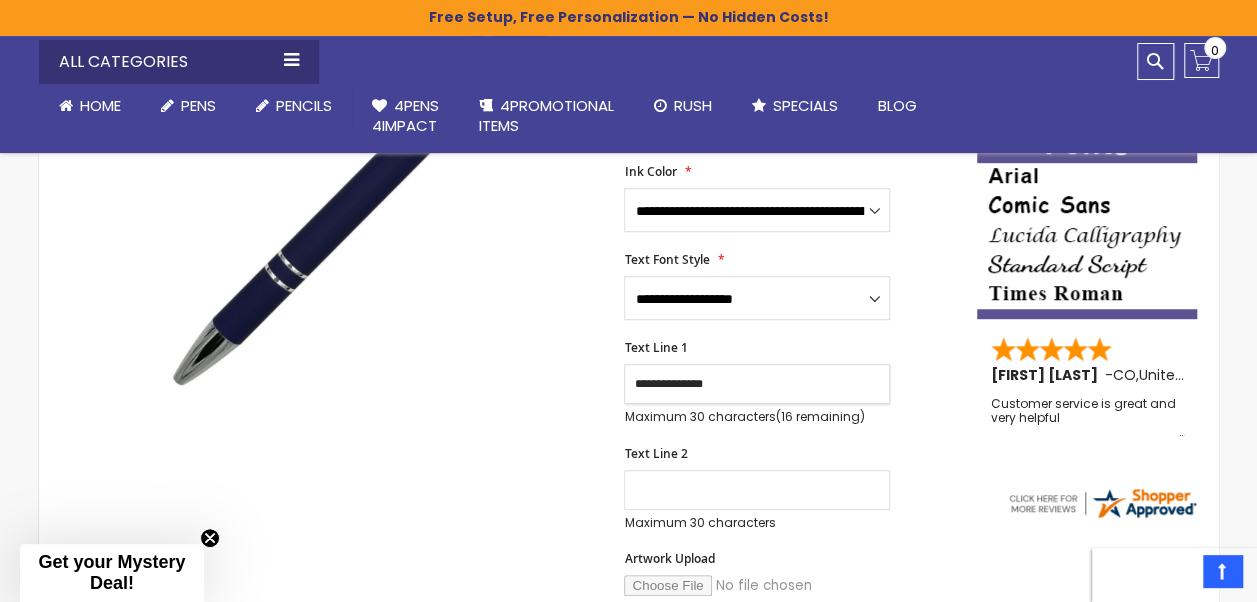 click on "**********" at bounding box center (757, 384) 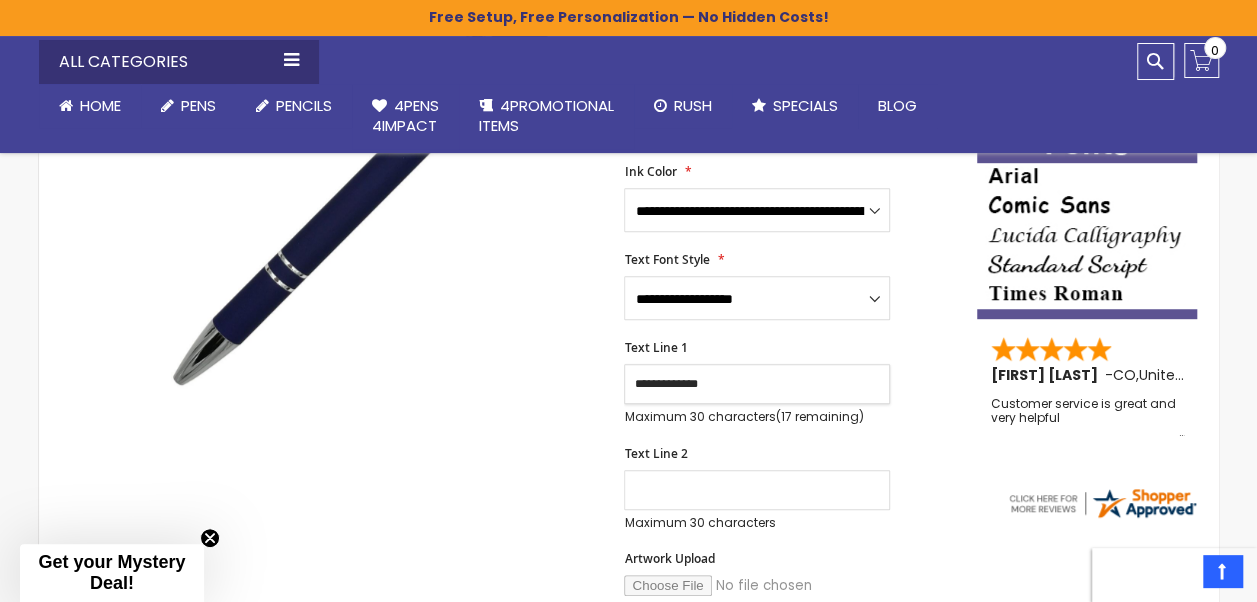 type on "**********" 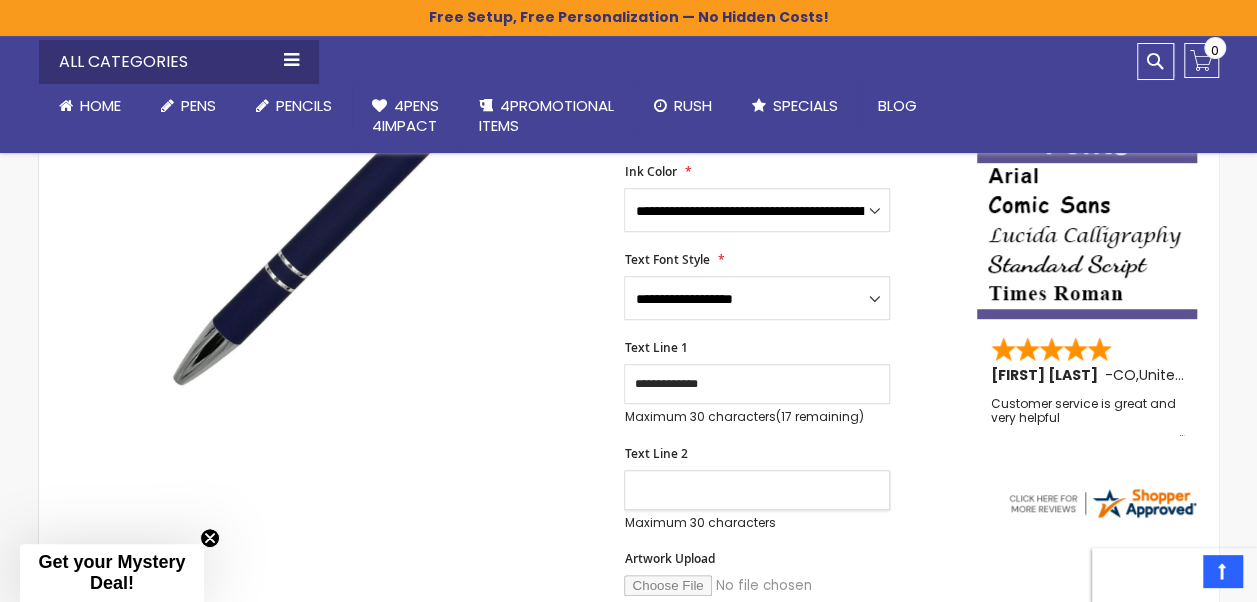 click on "Text Line 2" at bounding box center (757, 490) 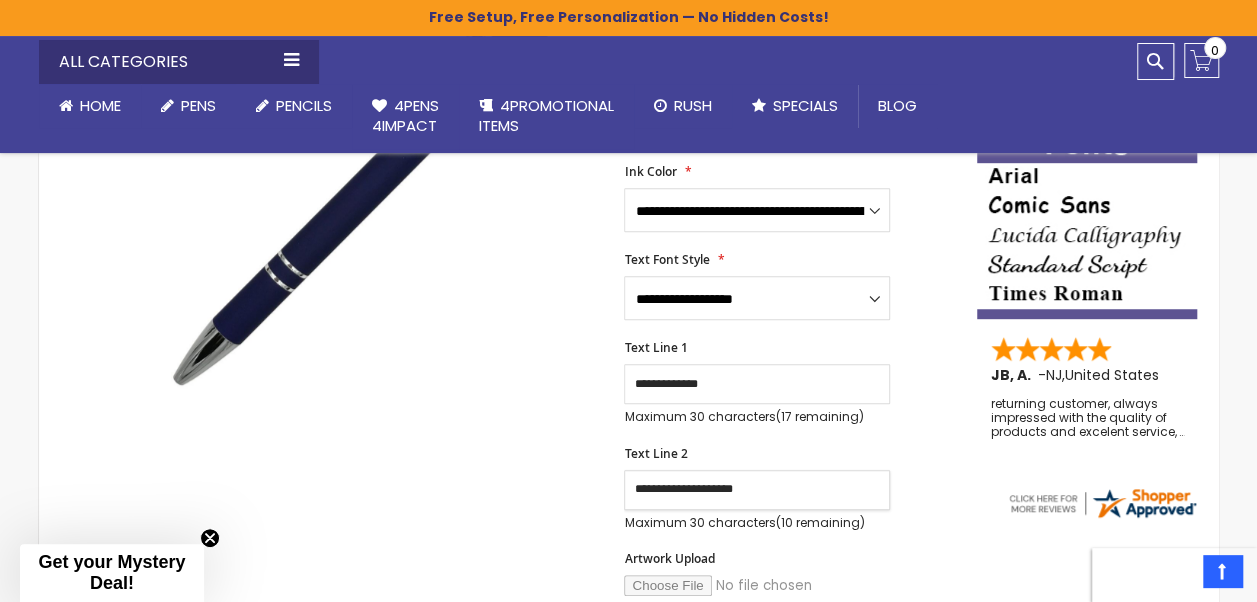 type on "**********" 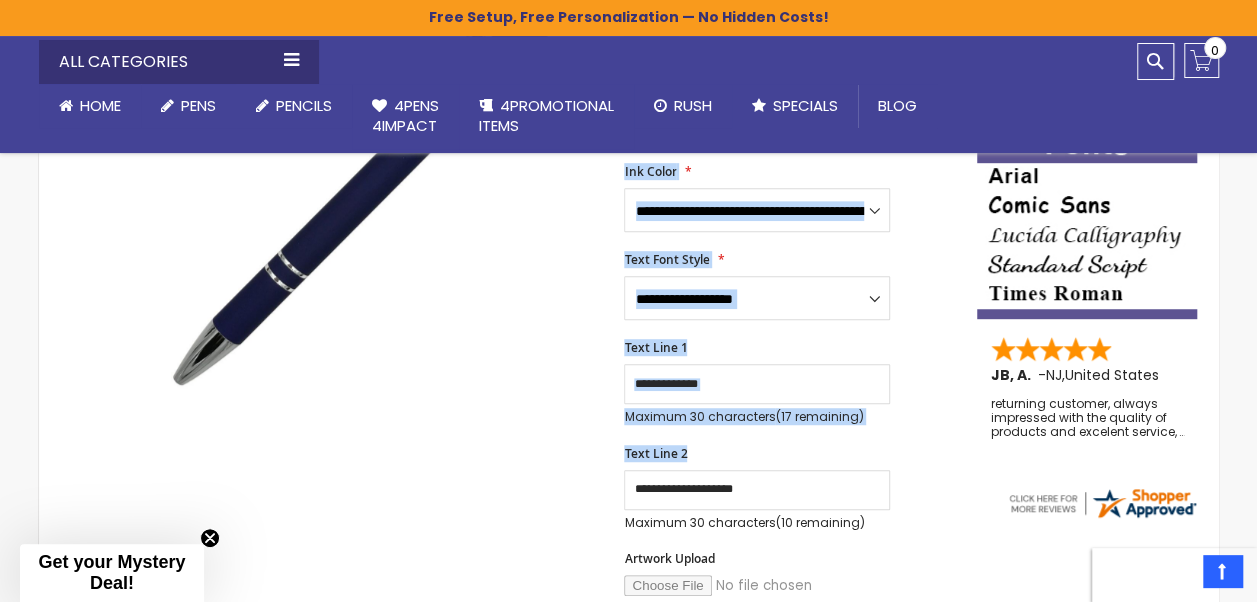 click on "Skip to the end of the images gallery
Skip to the beginning of the images gallery
Custom Soft Touch Metal Pen - Stylus Top
SKU
NT-8
Rating:
100                          % of  100
1" at bounding box center (508, 723) 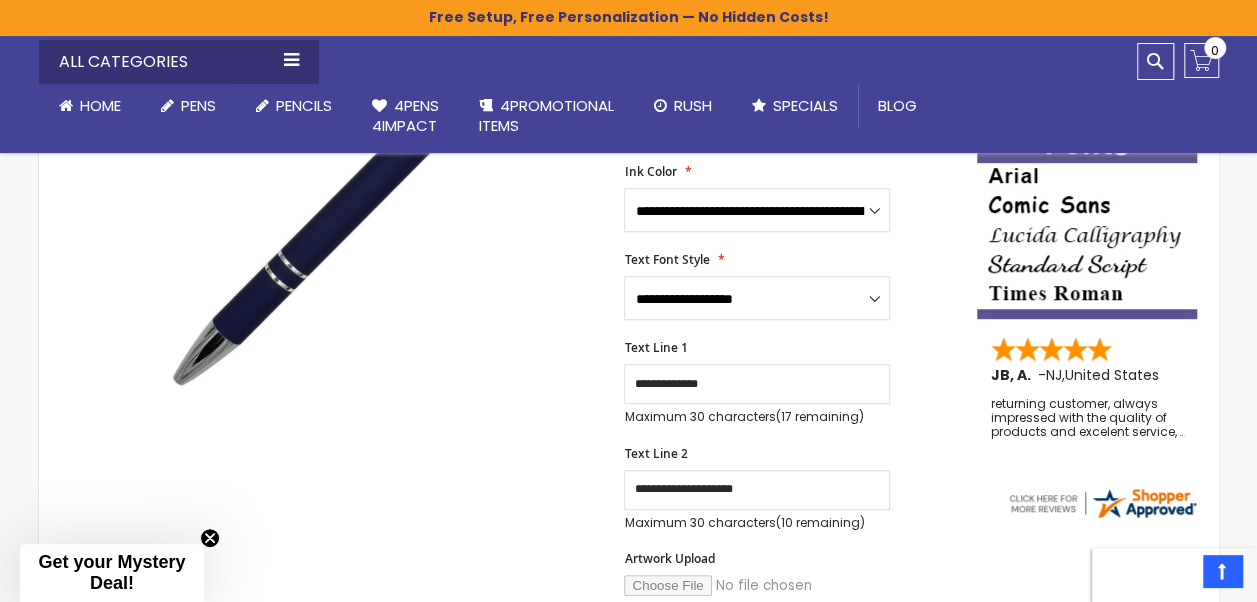 click on "**********" at bounding box center (790, 438) 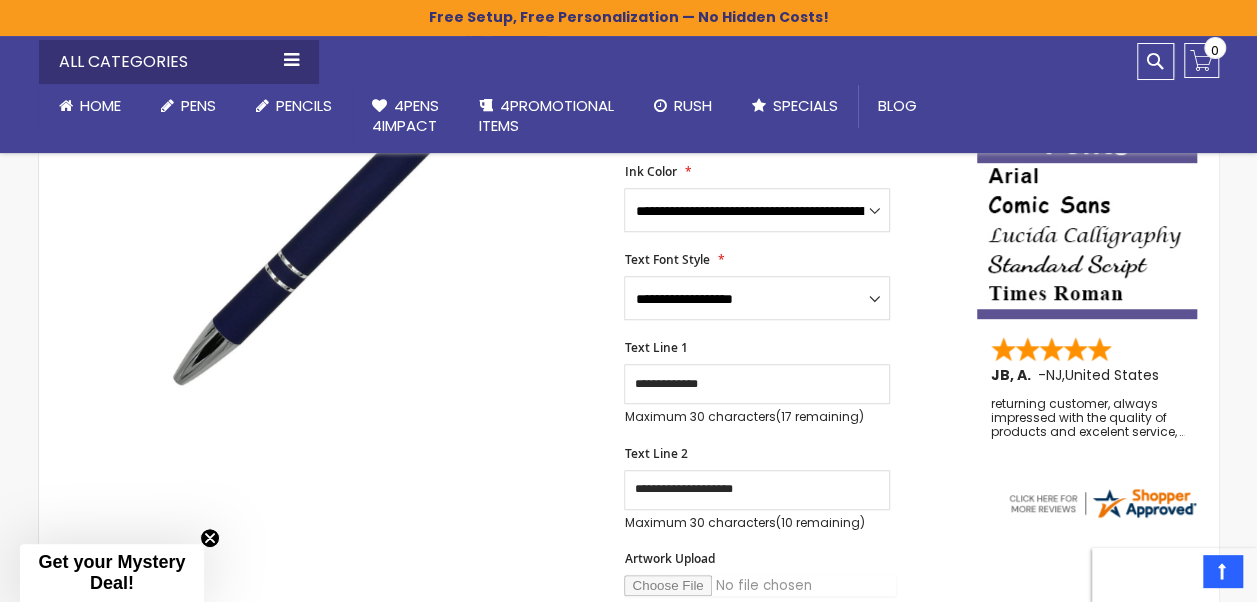 click on "Artwork Upload" at bounding box center (760, 585) 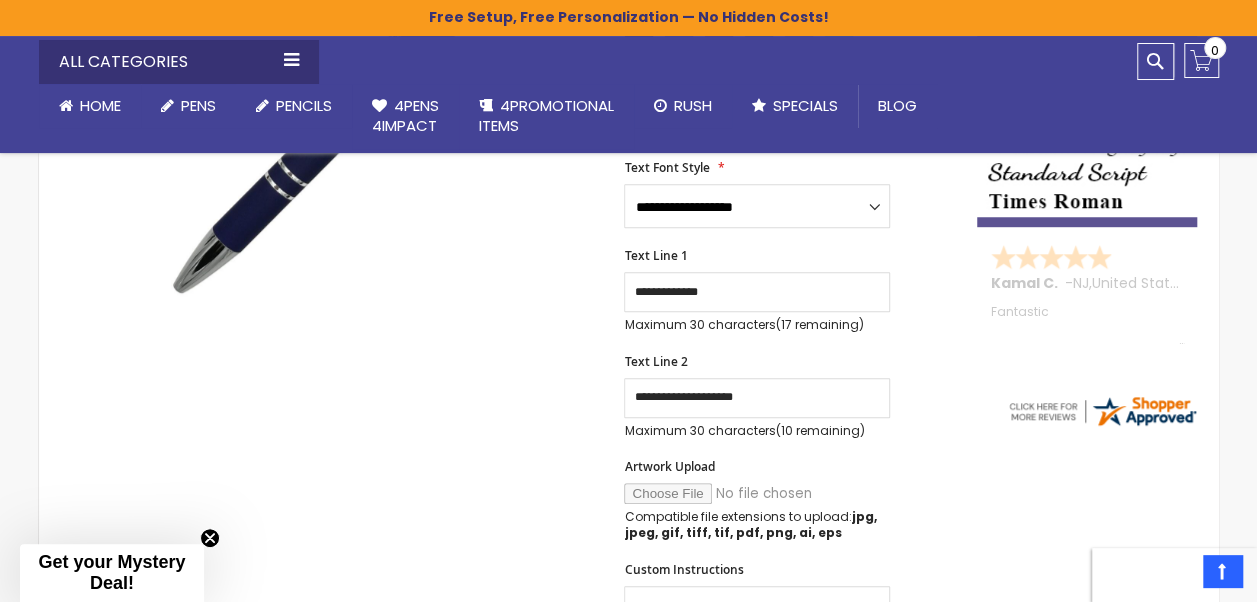 scroll, scrollTop: 636, scrollLeft: 0, axis: vertical 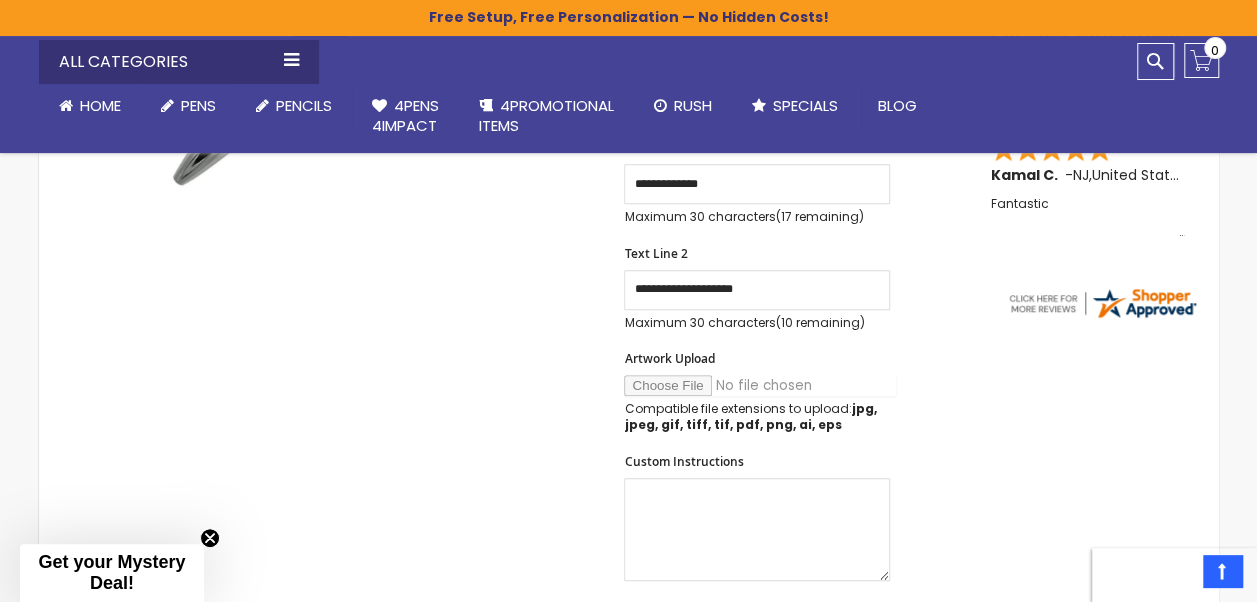 type on "**********" 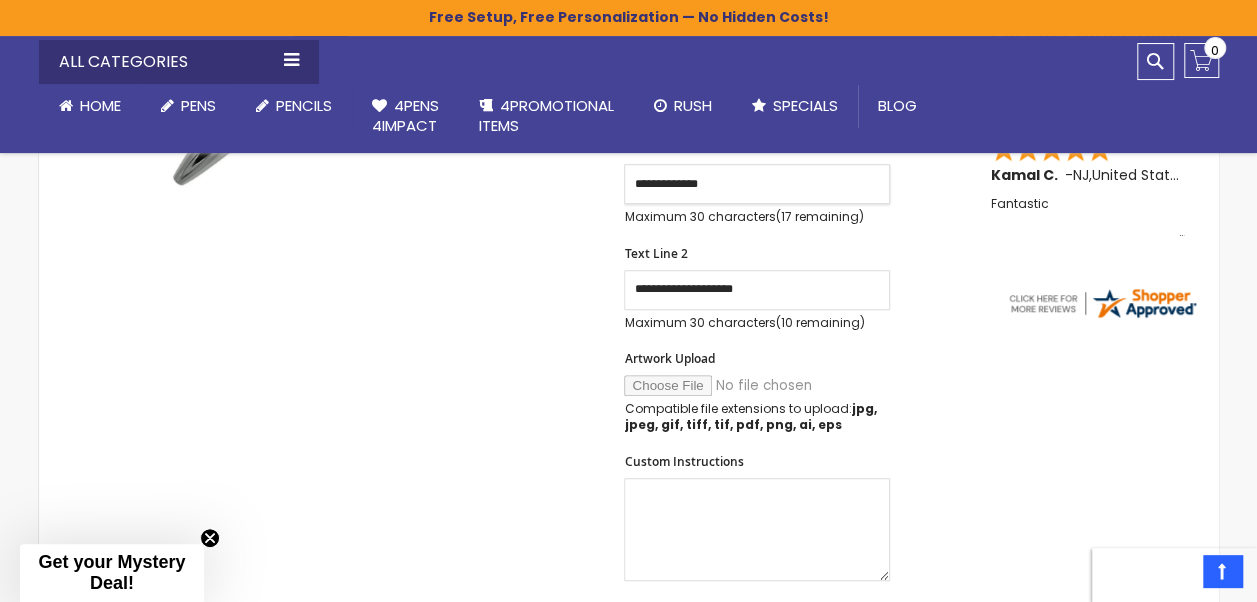 click on "**********" at bounding box center [757, 184] 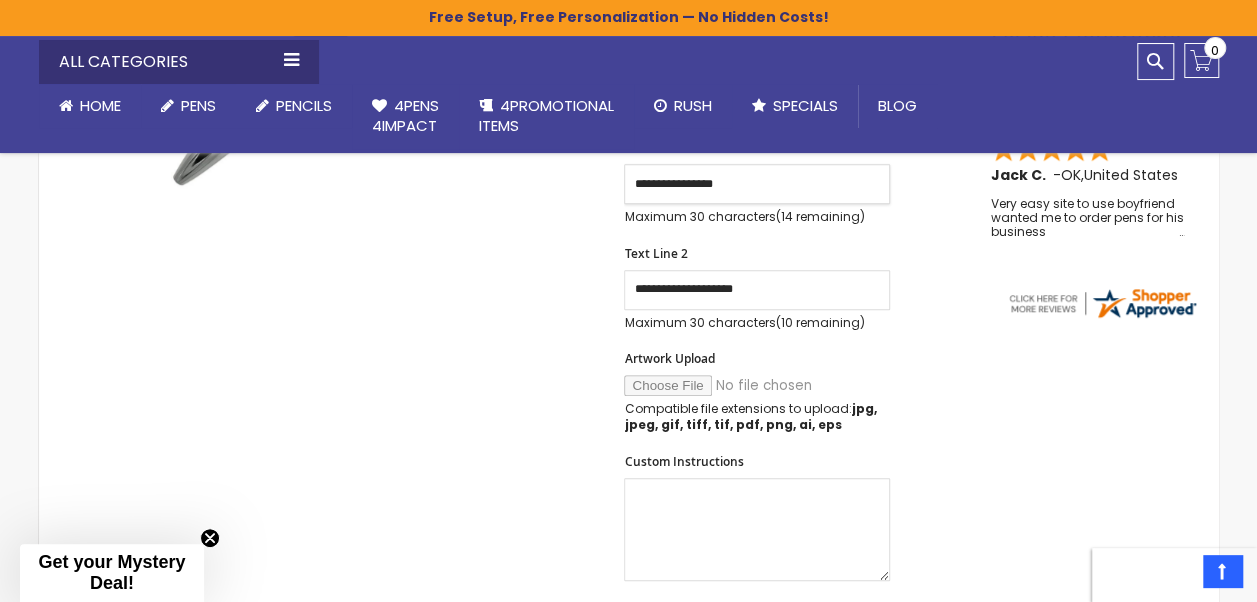 type on "**********" 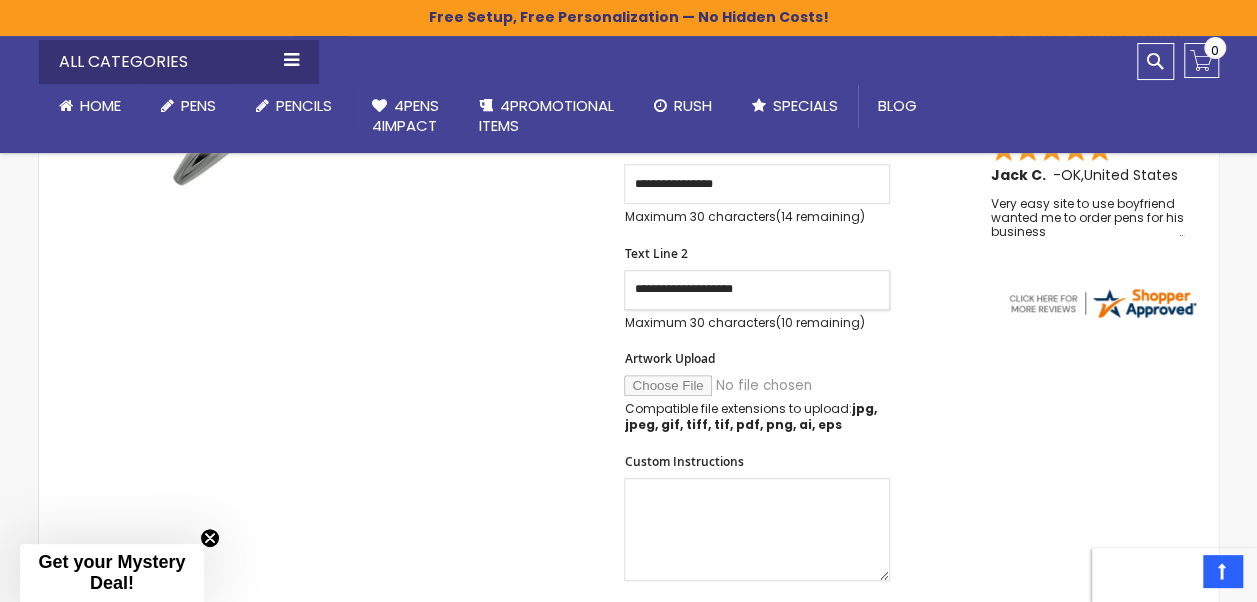 click on "**********" at bounding box center (757, 290) 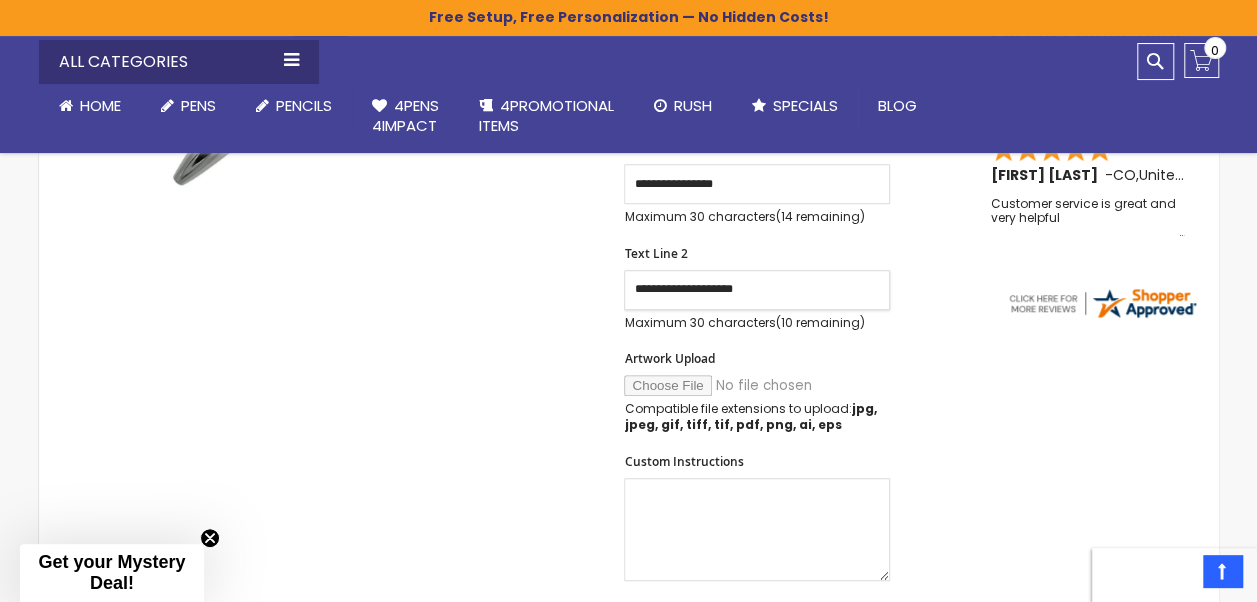 click on "**********" at bounding box center (757, 290) 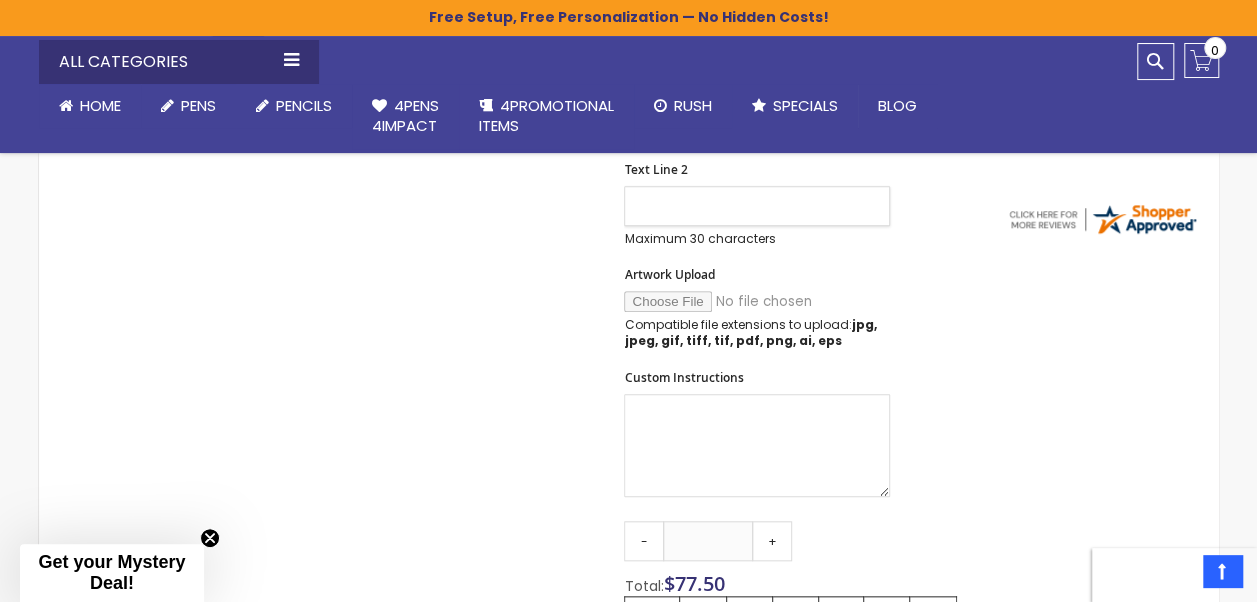 scroll, scrollTop: 836, scrollLeft: 0, axis: vertical 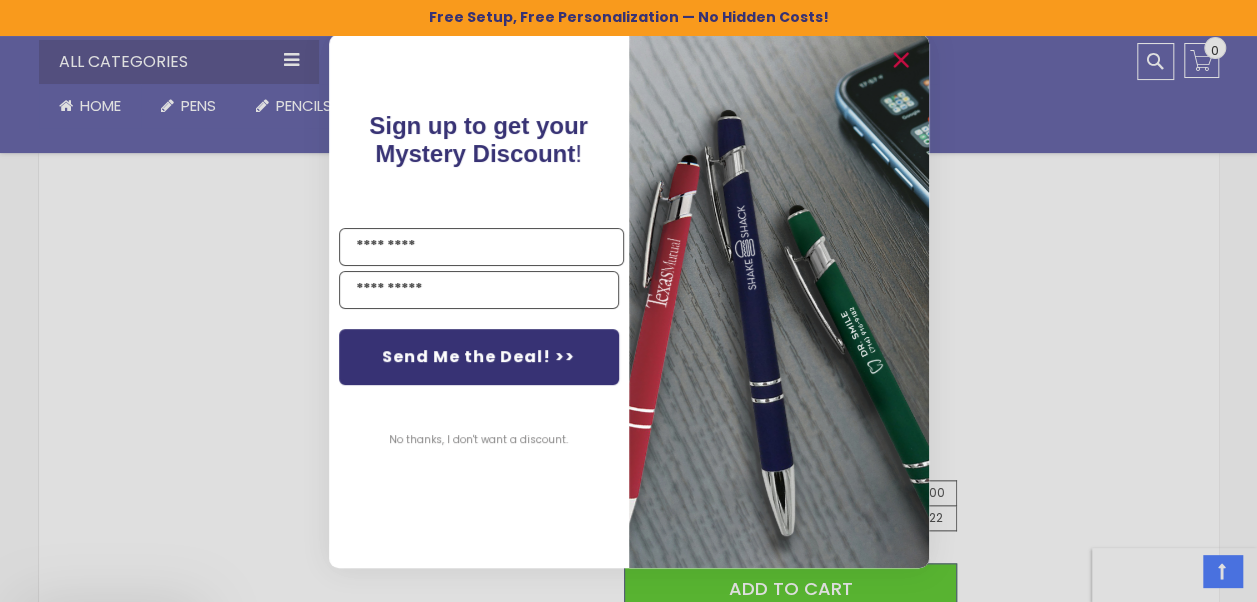 type 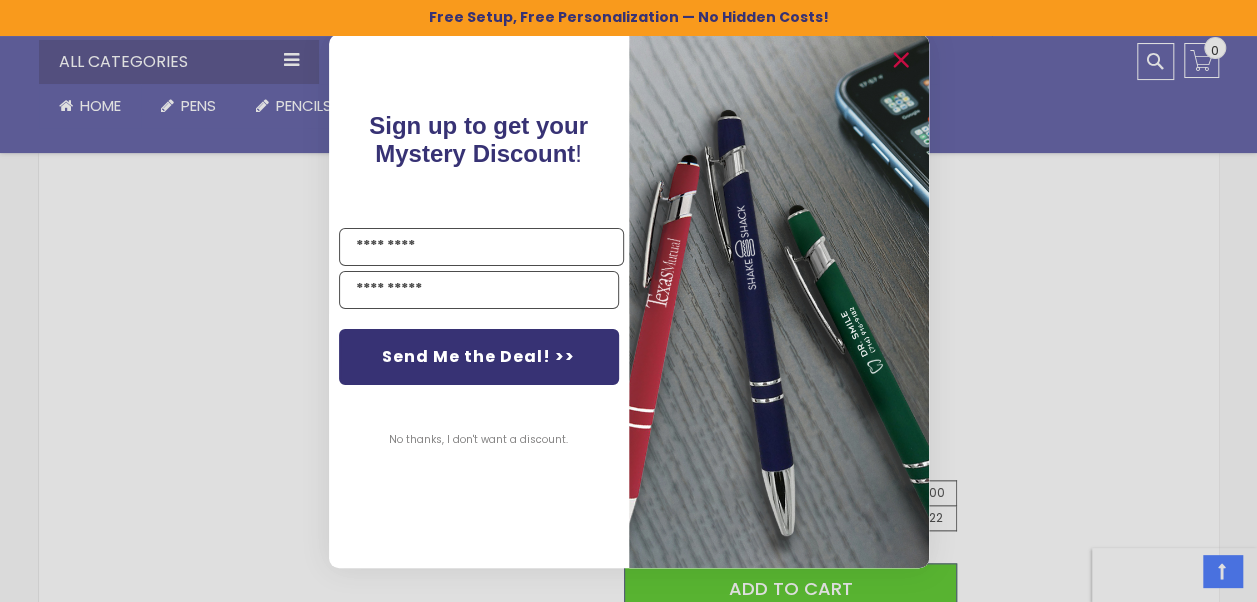 click on "Close dialog Sign up to get your Mystery Discount !
[NAME] Send Me the Deal! >> No thanks, I don't want a discount. ******" at bounding box center (628, 301) 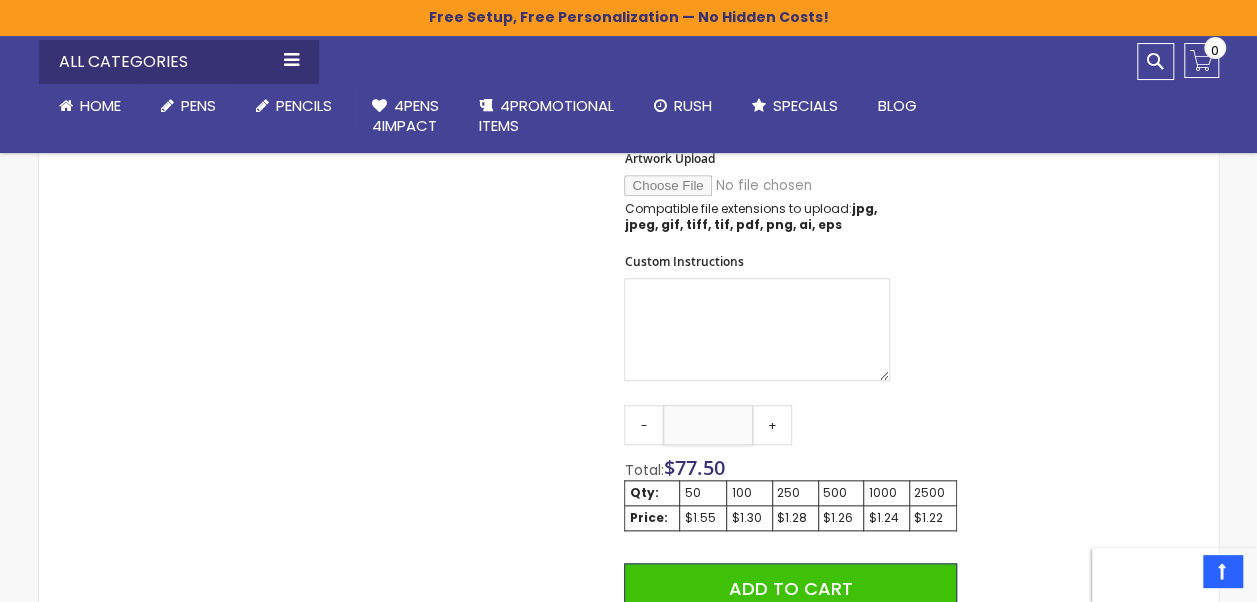 click on "**" at bounding box center (708, 425) 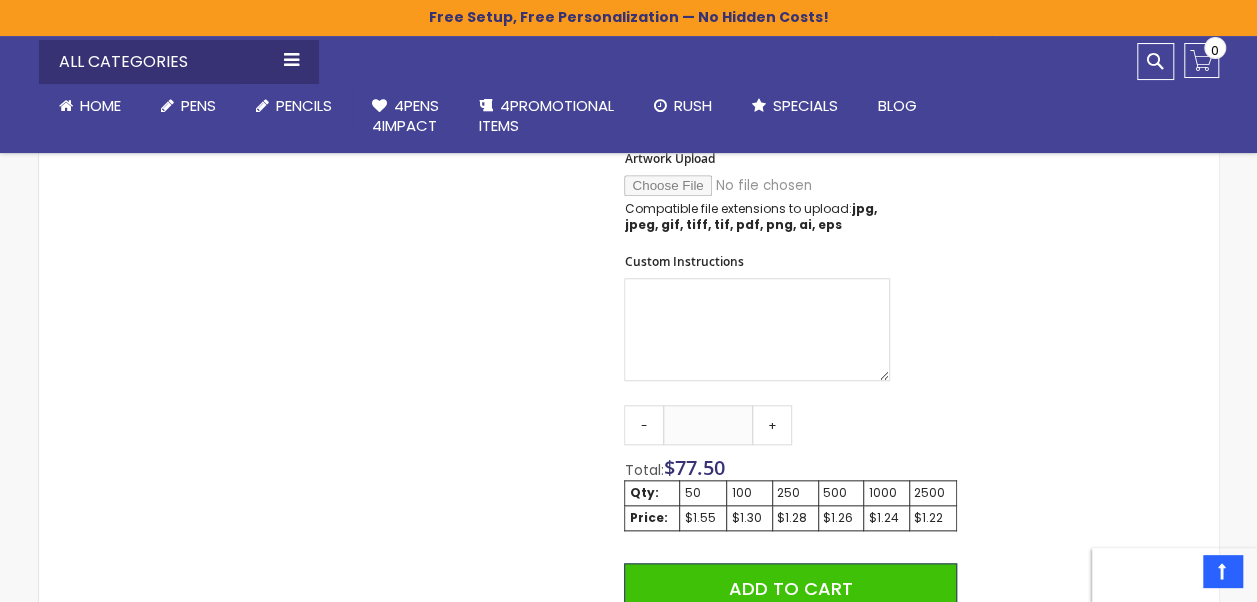 click on "100" at bounding box center (749, 493) 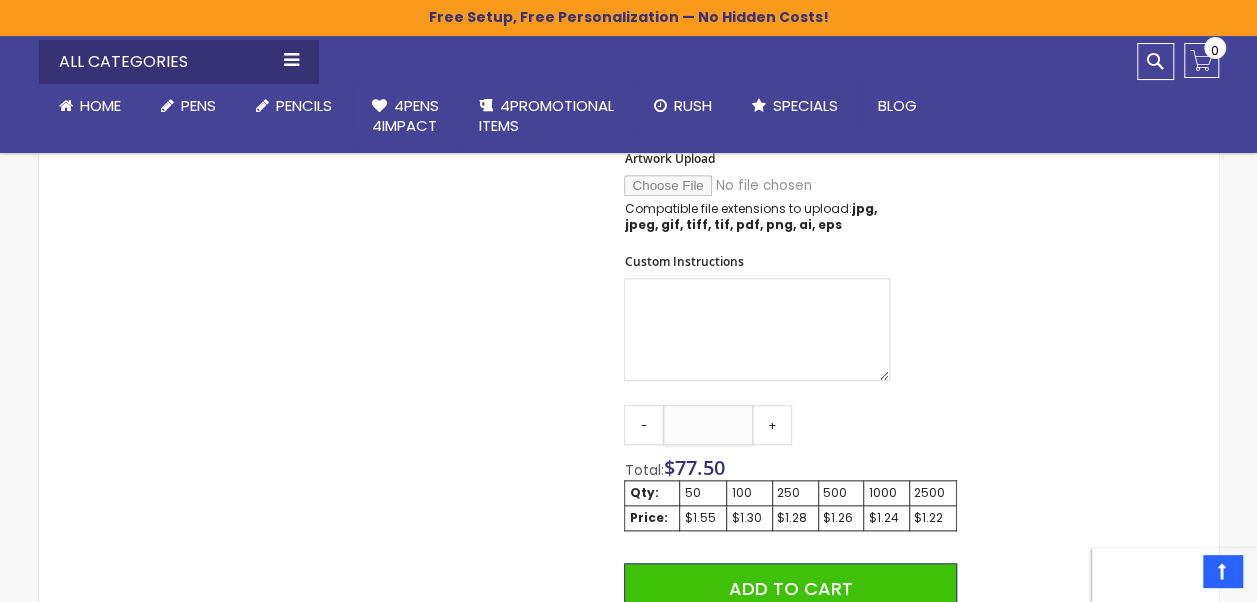 click on "**" at bounding box center [708, 425] 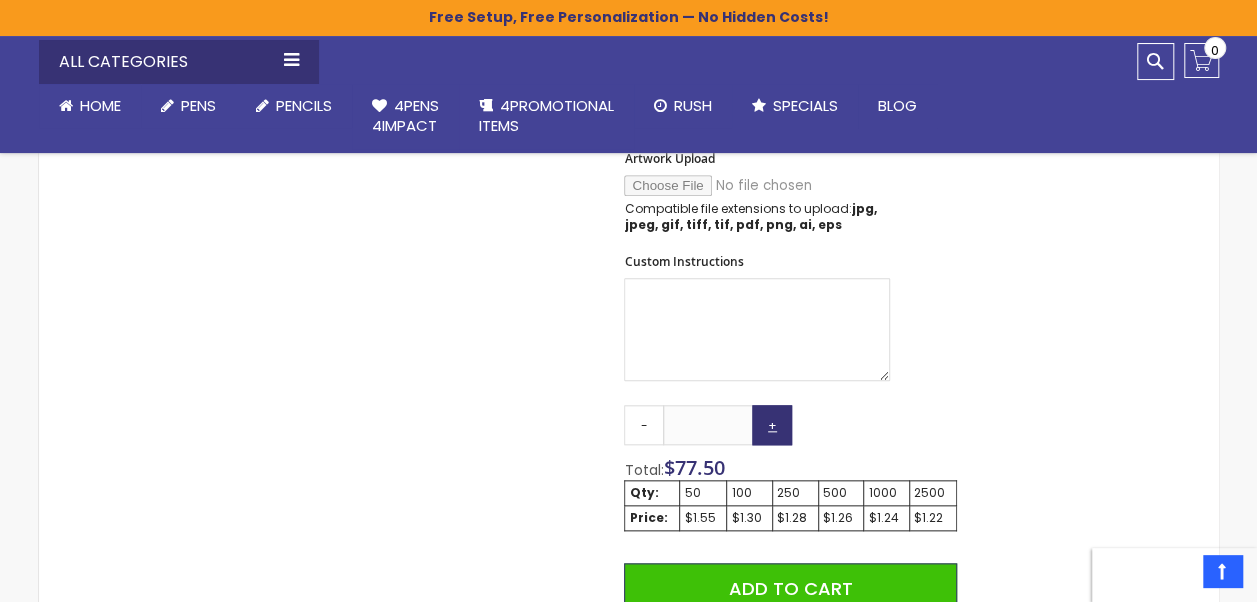 click on "+" at bounding box center (772, 425) 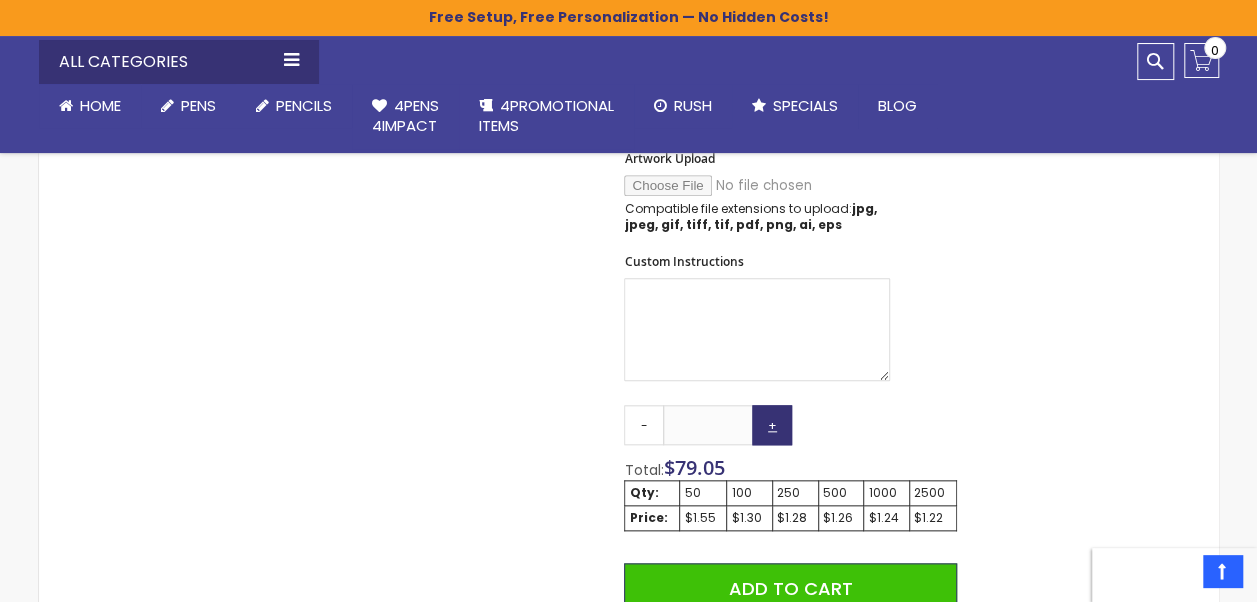 click on "+" at bounding box center (772, 425) 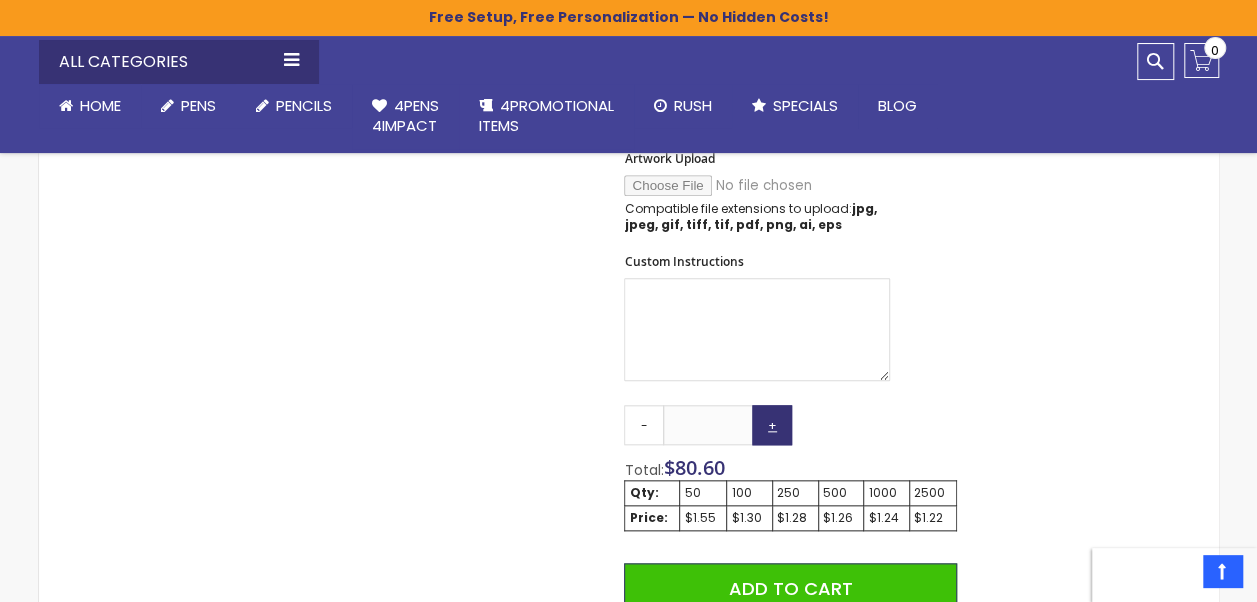 click on "+" at bounding box center (772, 425) 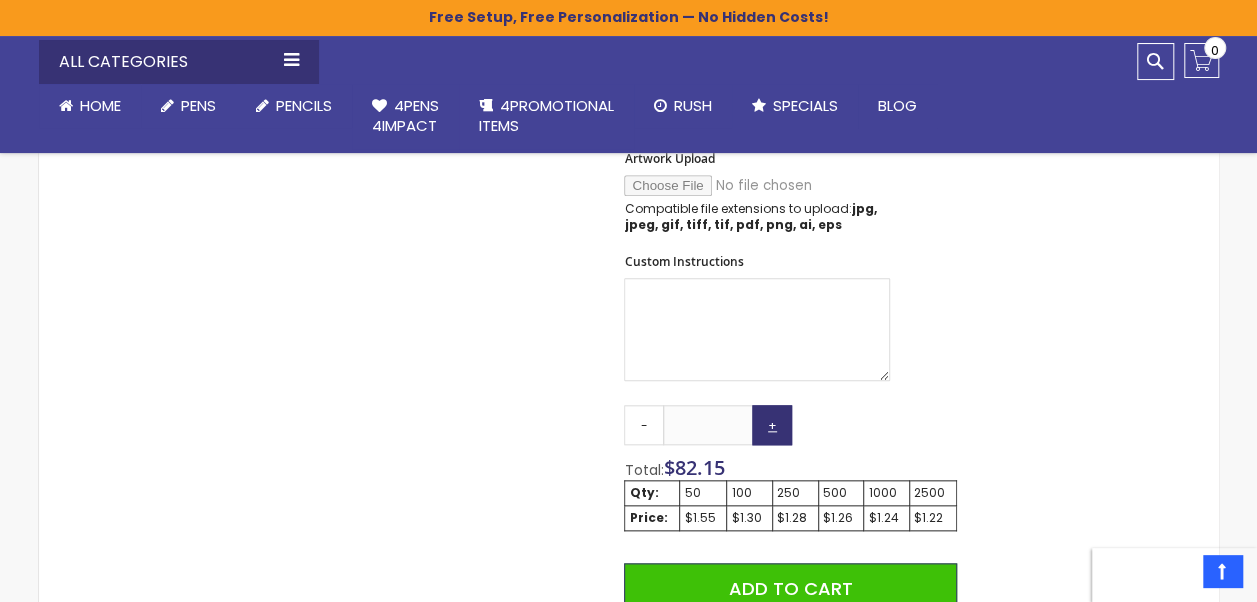 click on "+" at bounding box center [772, 425] 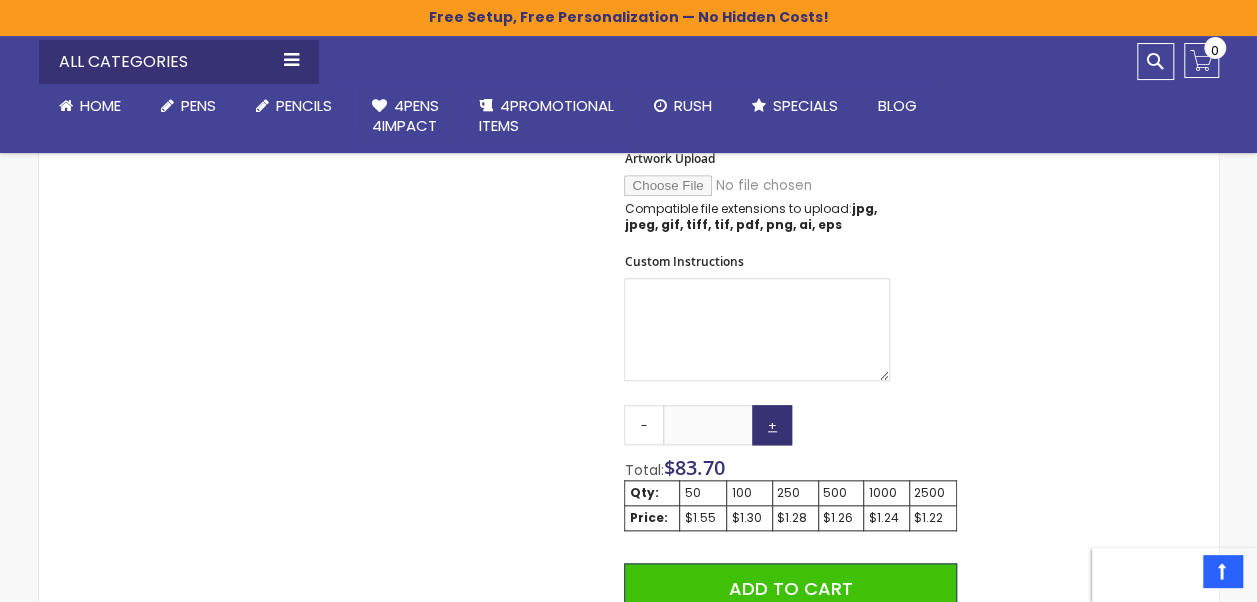 click on "+" at bounding box center [772, 425] 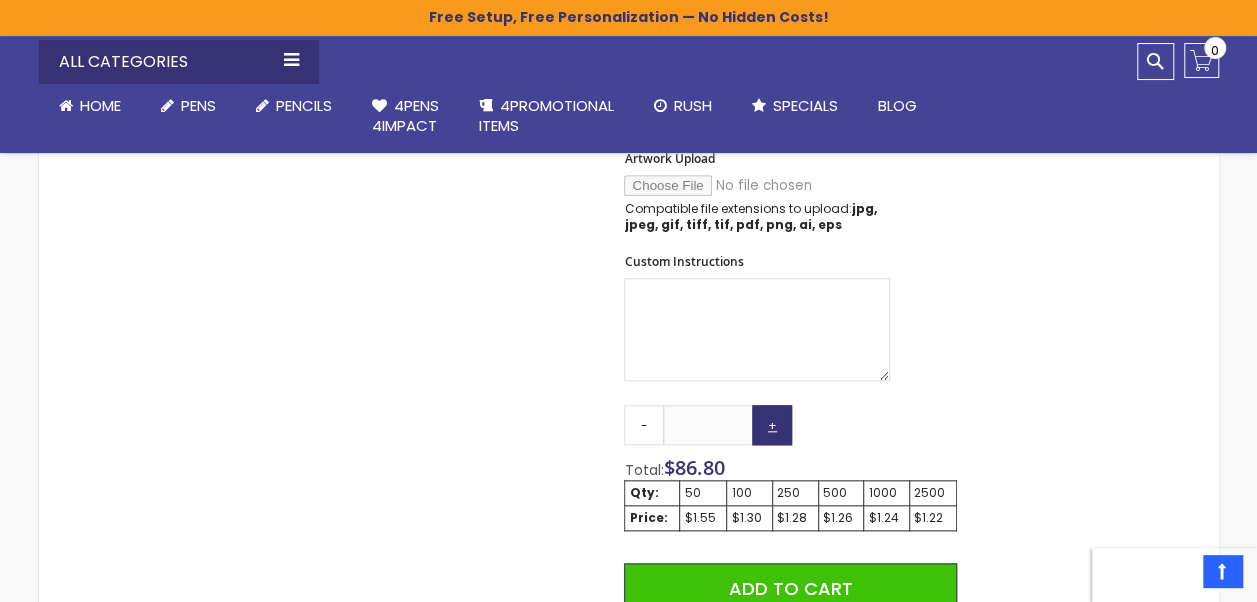 click on "+" at bounding box center [772, 425] 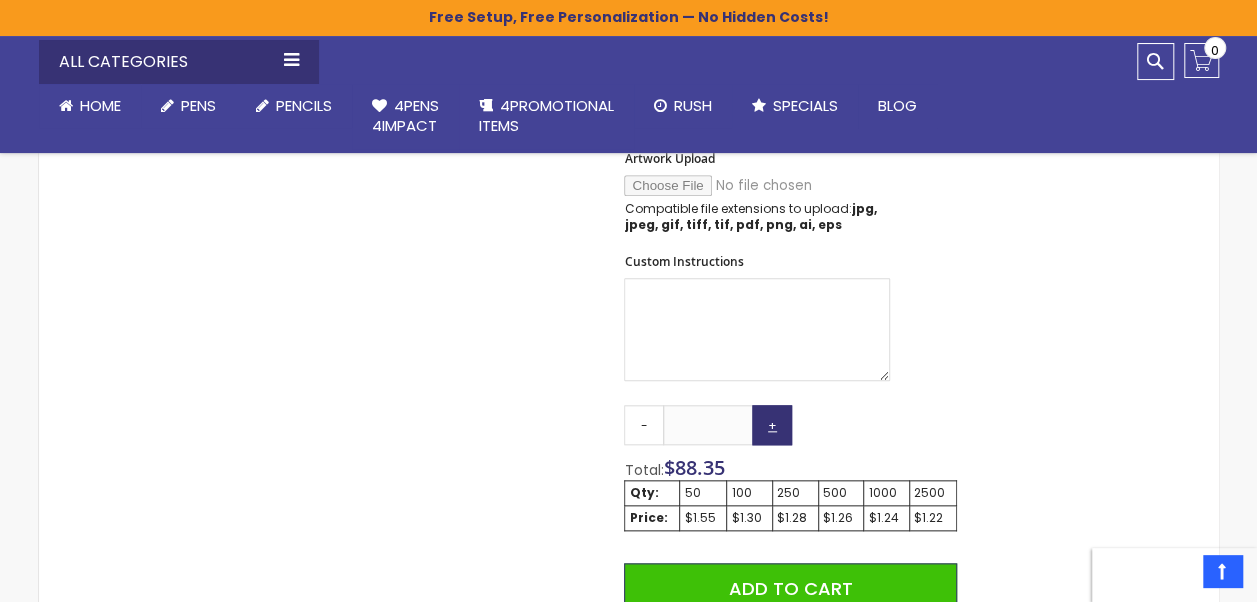 click on "+" at bounding box center (772, 425) 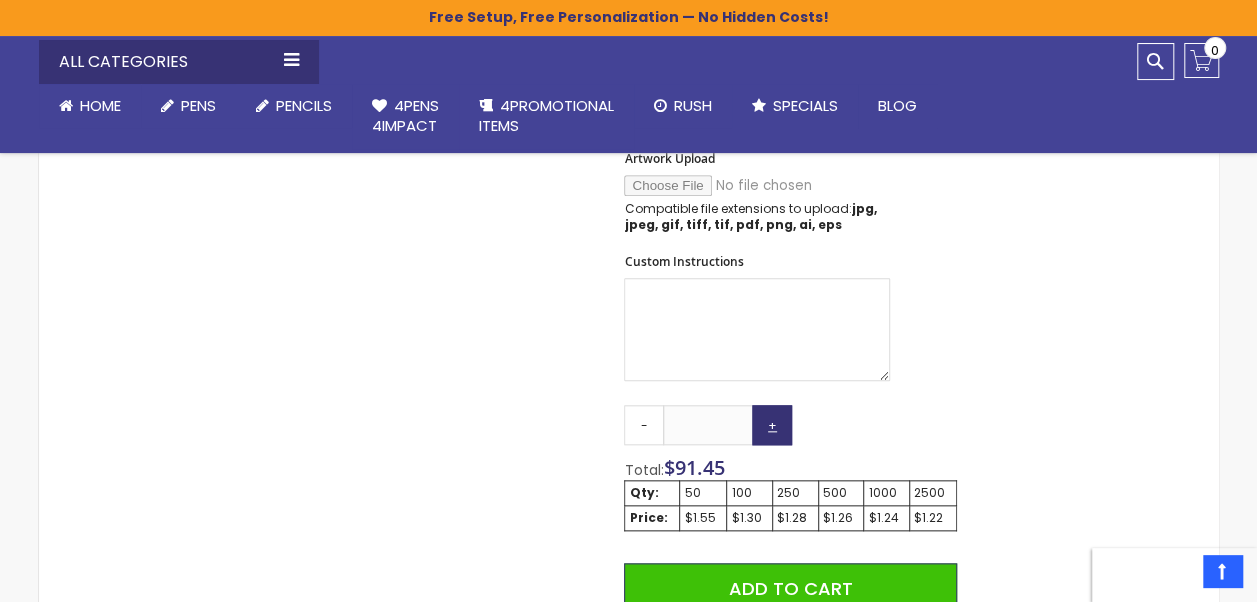 click on "+" at bounding box center [772, 425] 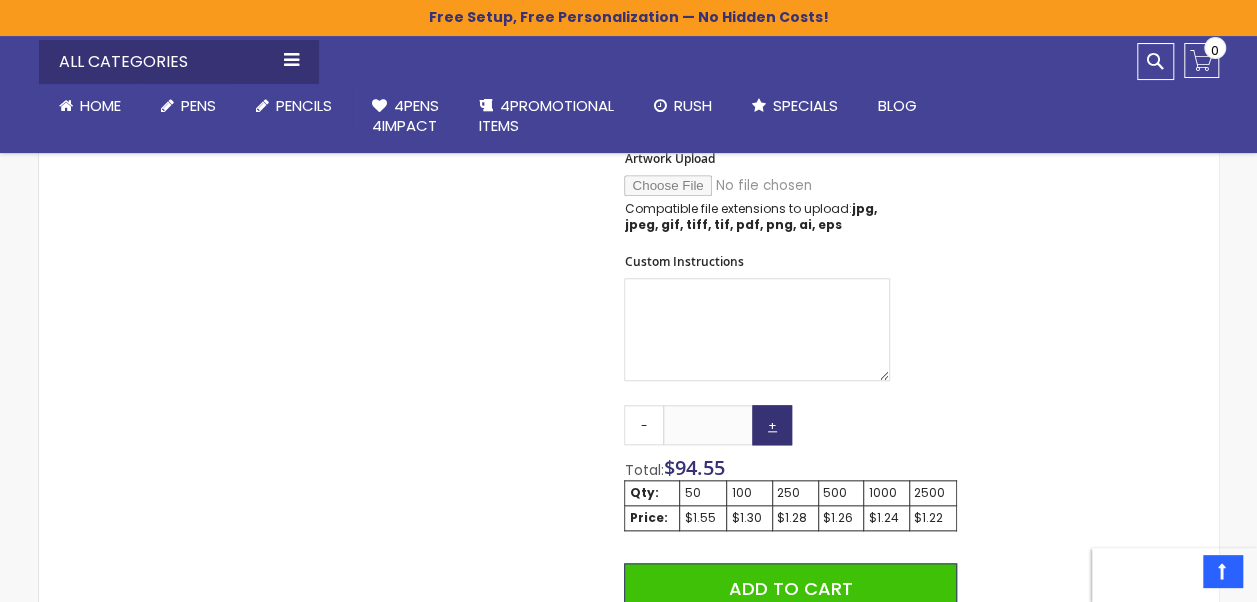 click on "+" at bounding box center [772, 425] 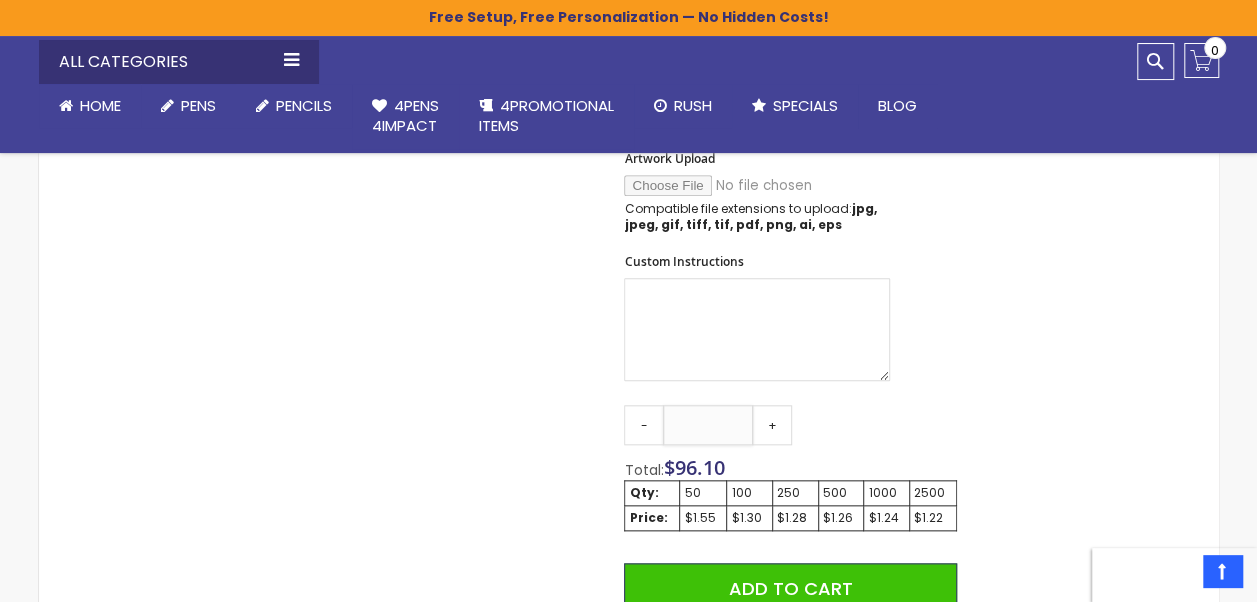 click on "**" at bounding box center [708, 425] 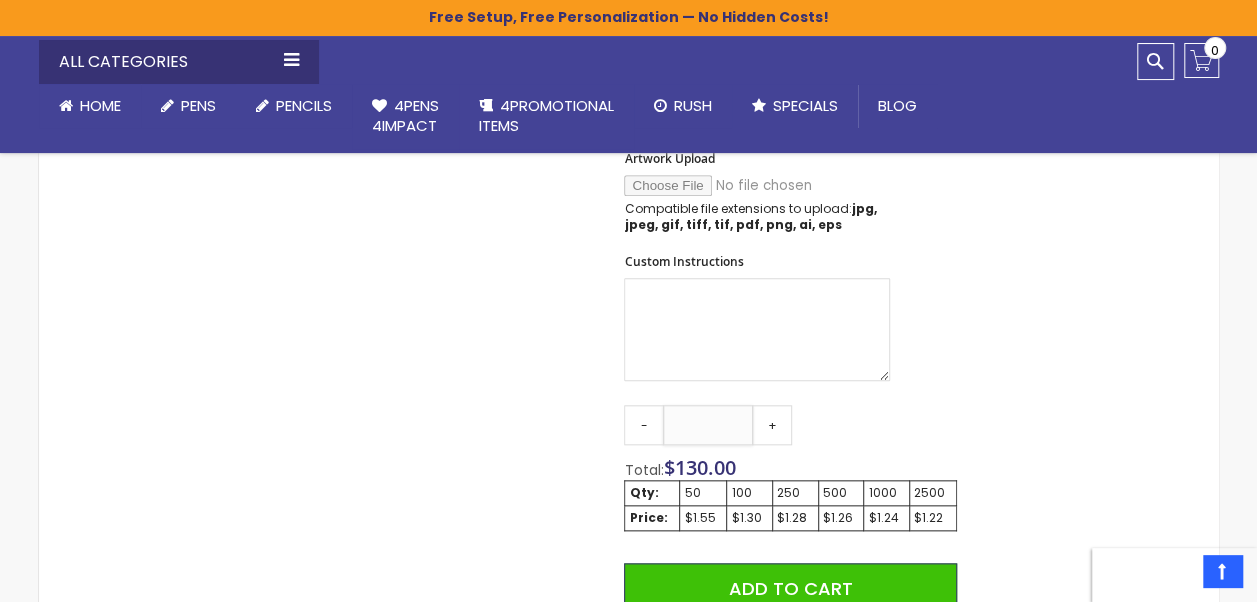 type on "***" 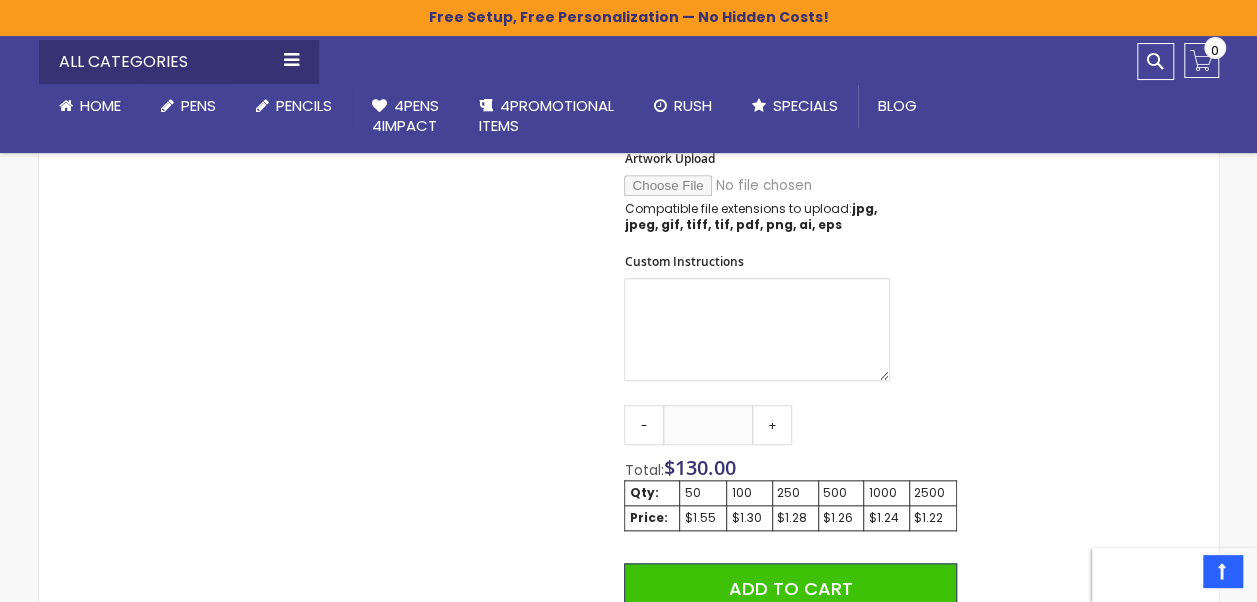 click on "Qty
-
***
+
Total:  $ 130.00
Qty:
50
100
250
500
1000
2500
Price:
$1.55
$1.30
$1.28
$1.26
$1.24
$1.22
Add to Cart
@import url(//fonts.googleapis.com/css?family=Google+Sans_old:500) ••••••" at bounding box center (790, 599) 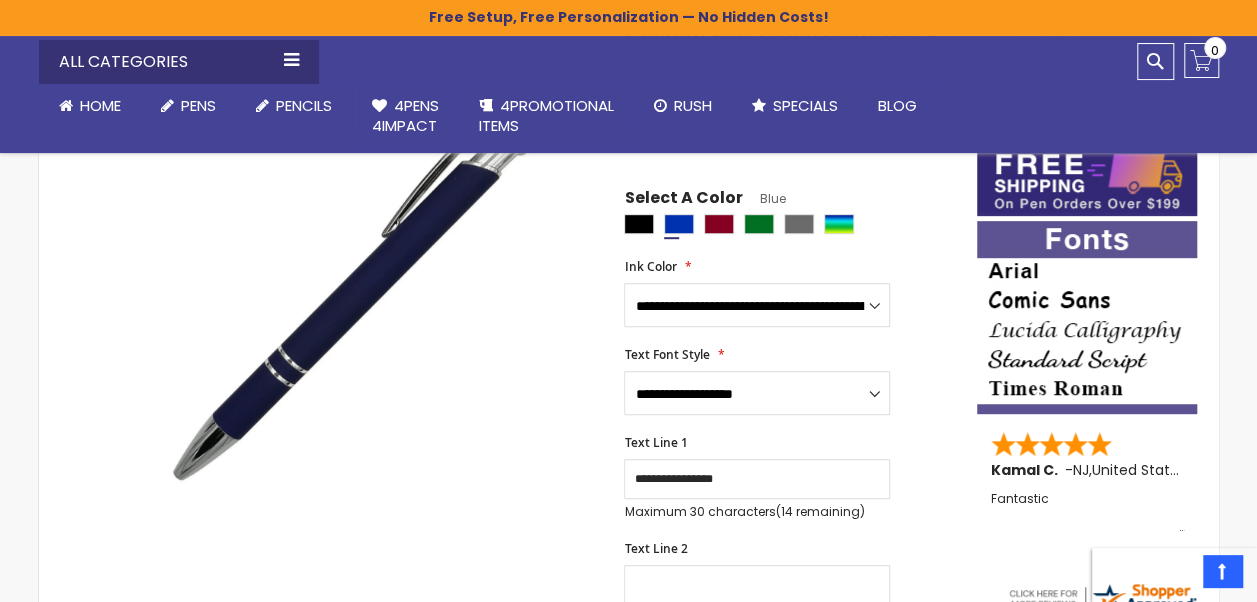 scroll, scrollTop: 136, scrollLeft: 0, axis: vertical 